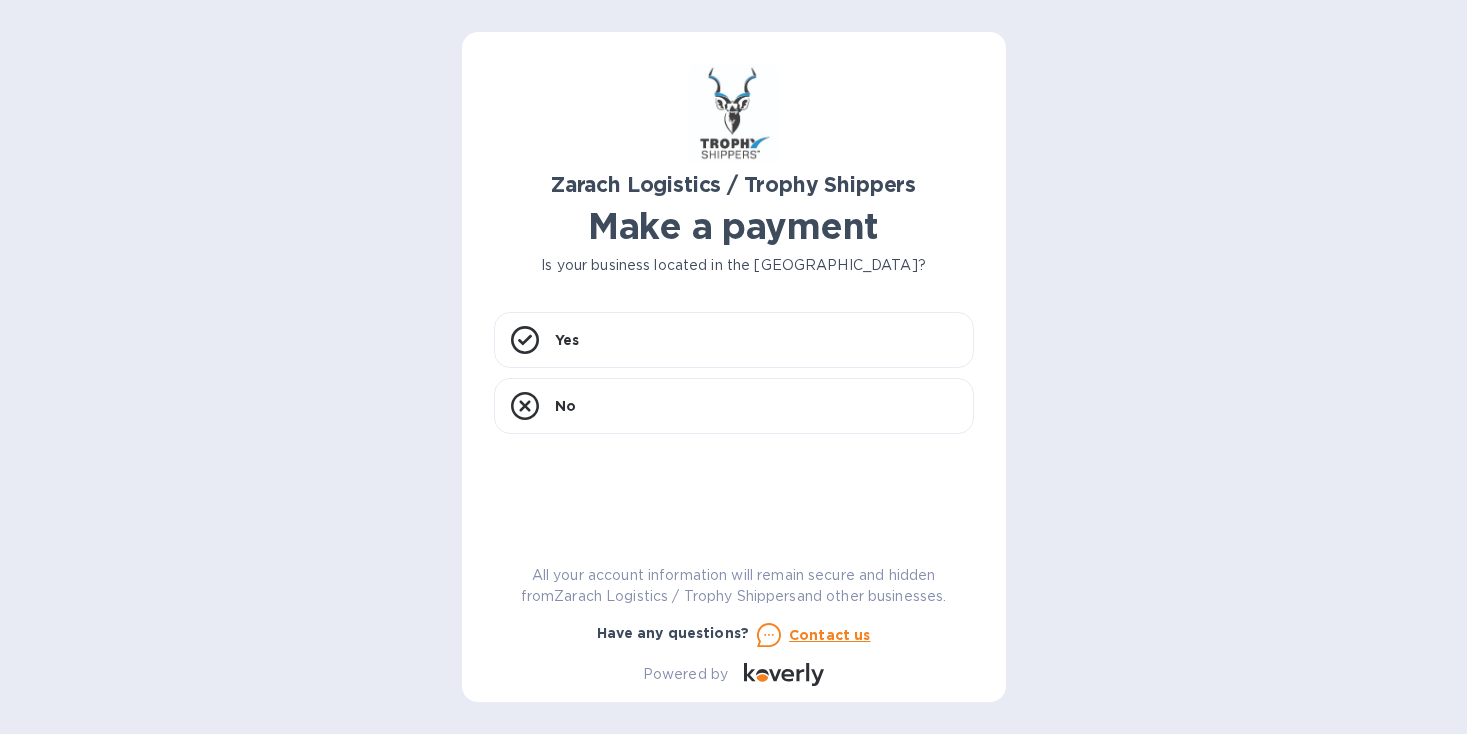 scroll, scrollTop: 0, scrollLeft: 0, axis: both 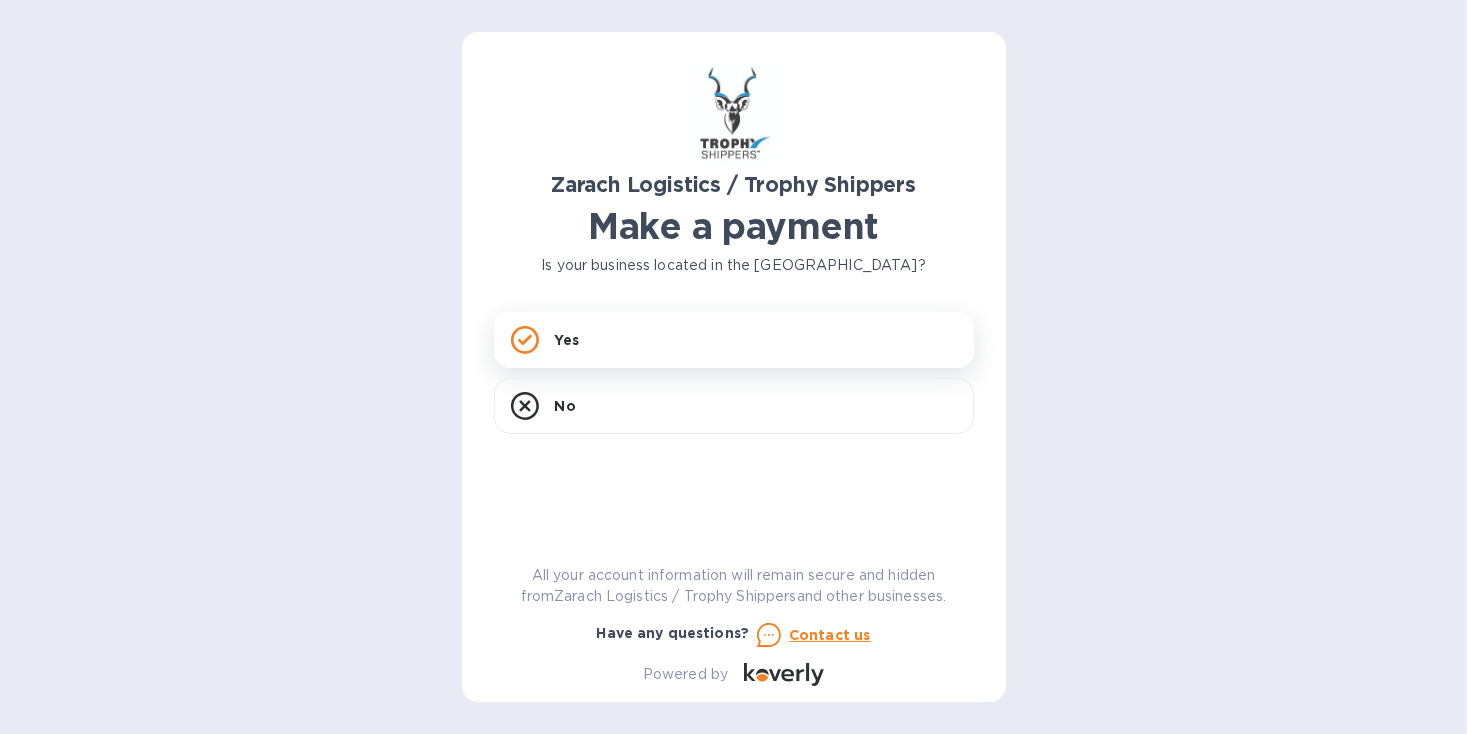 click 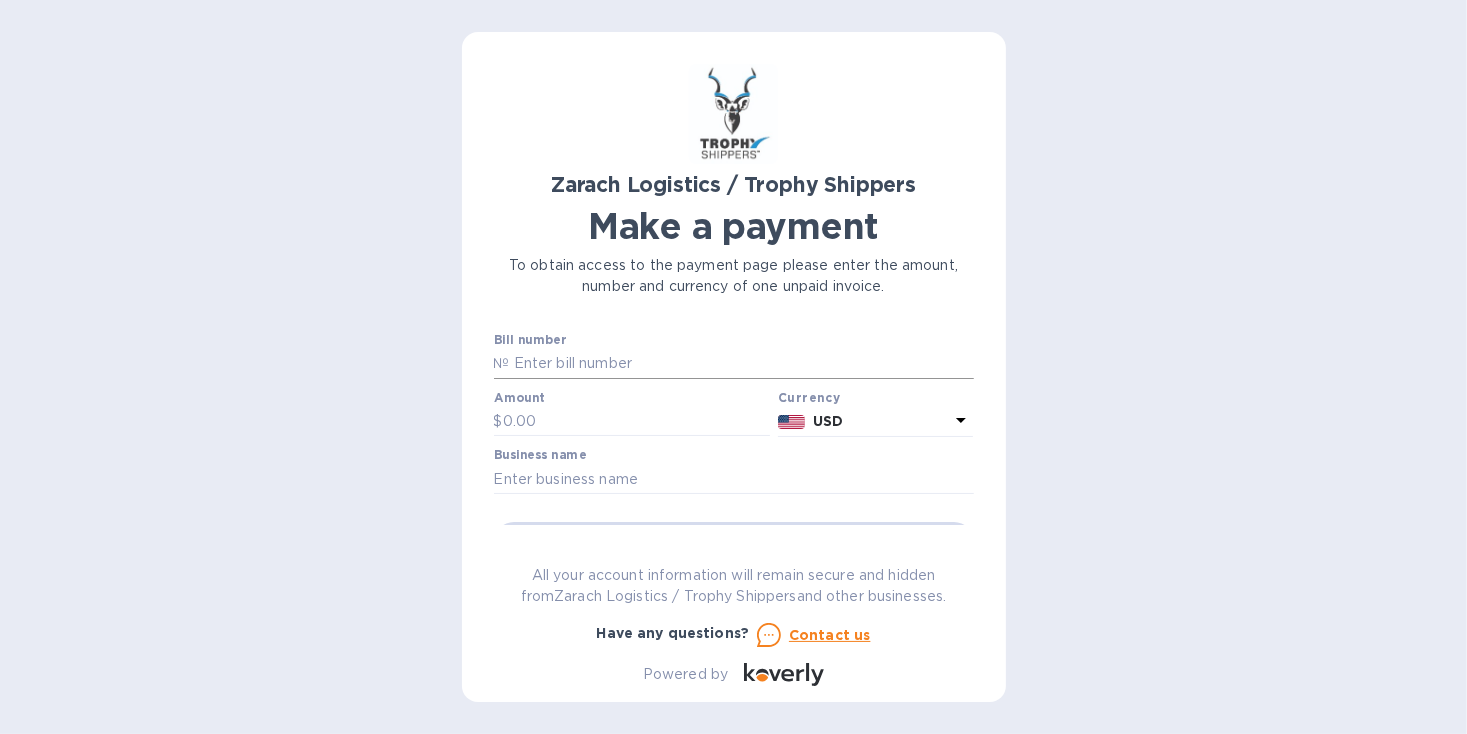 click at bounding box center [742, 364] 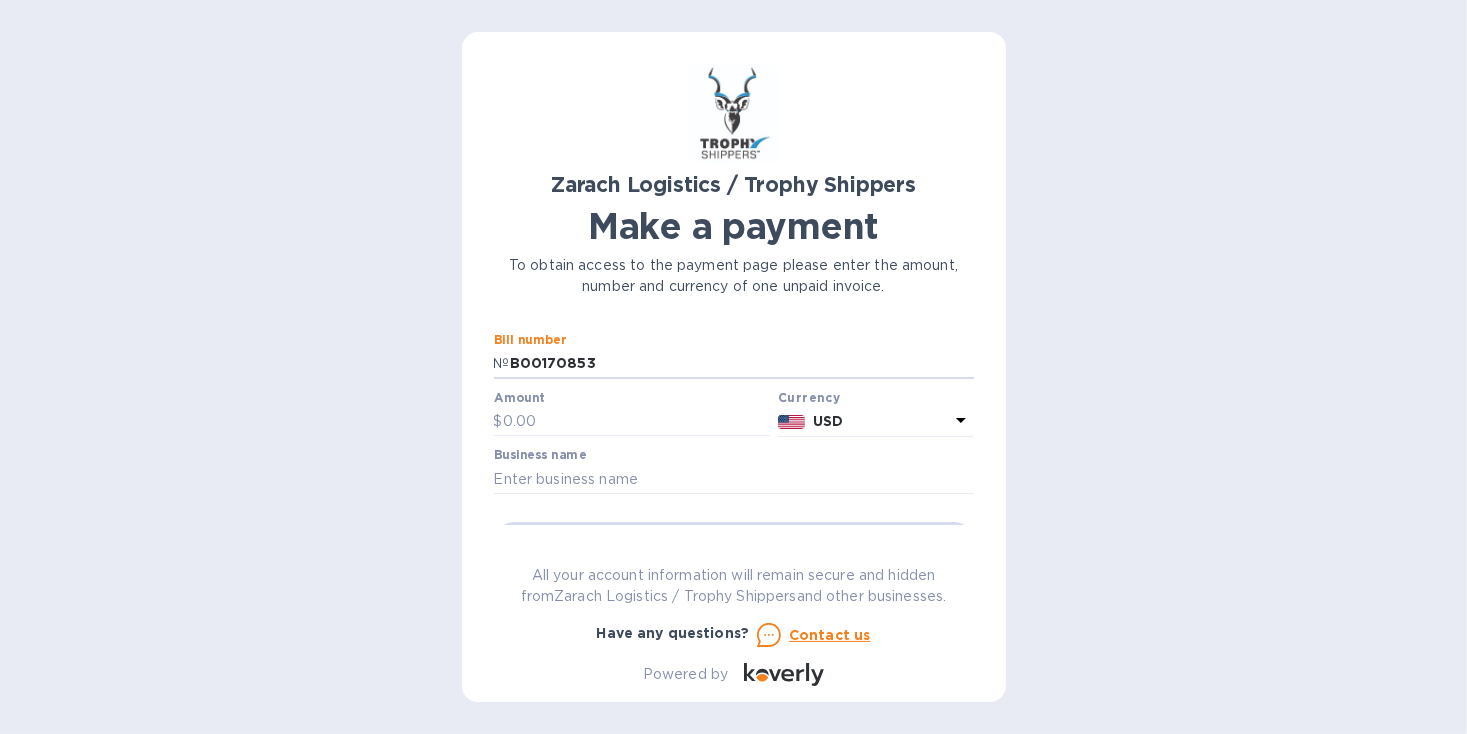 type on "B00170853" 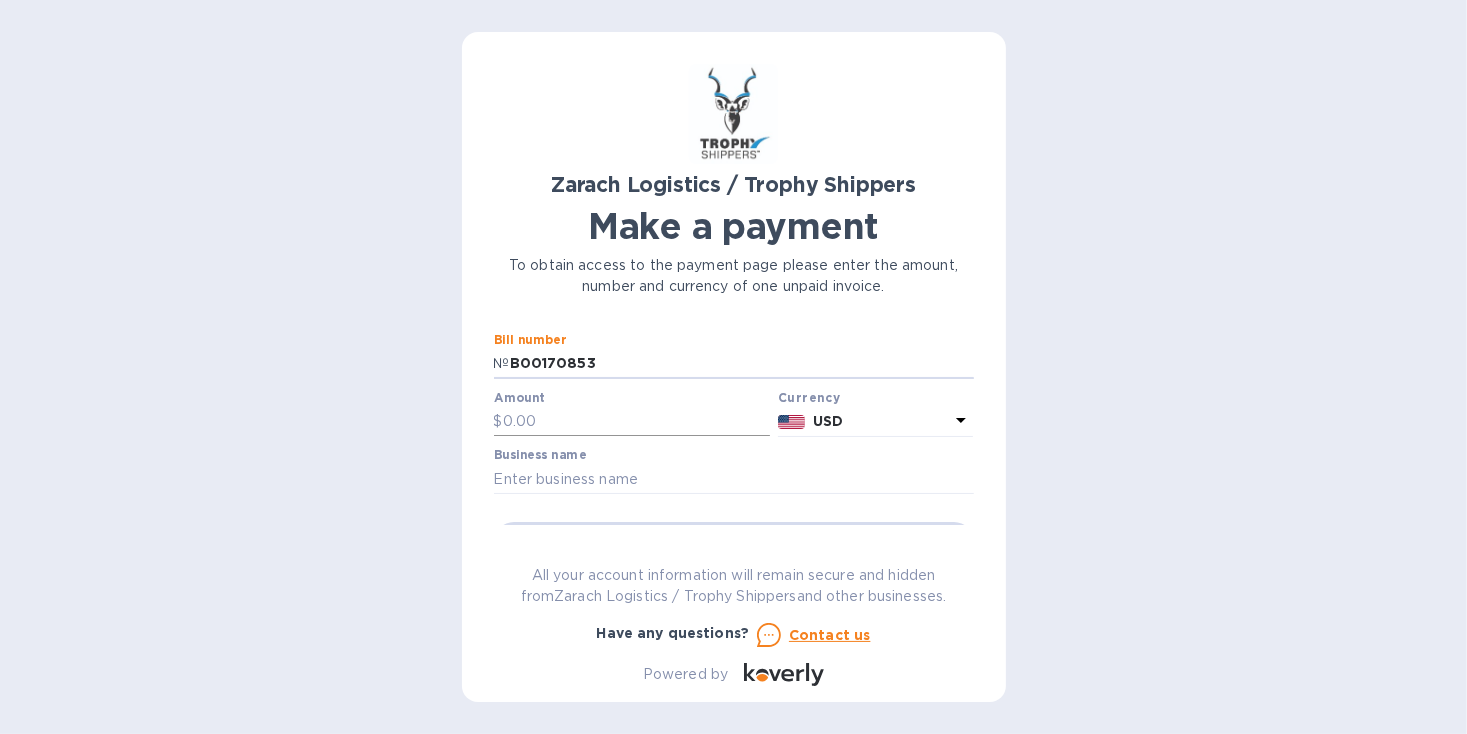 click at bounding box center [637, 422] 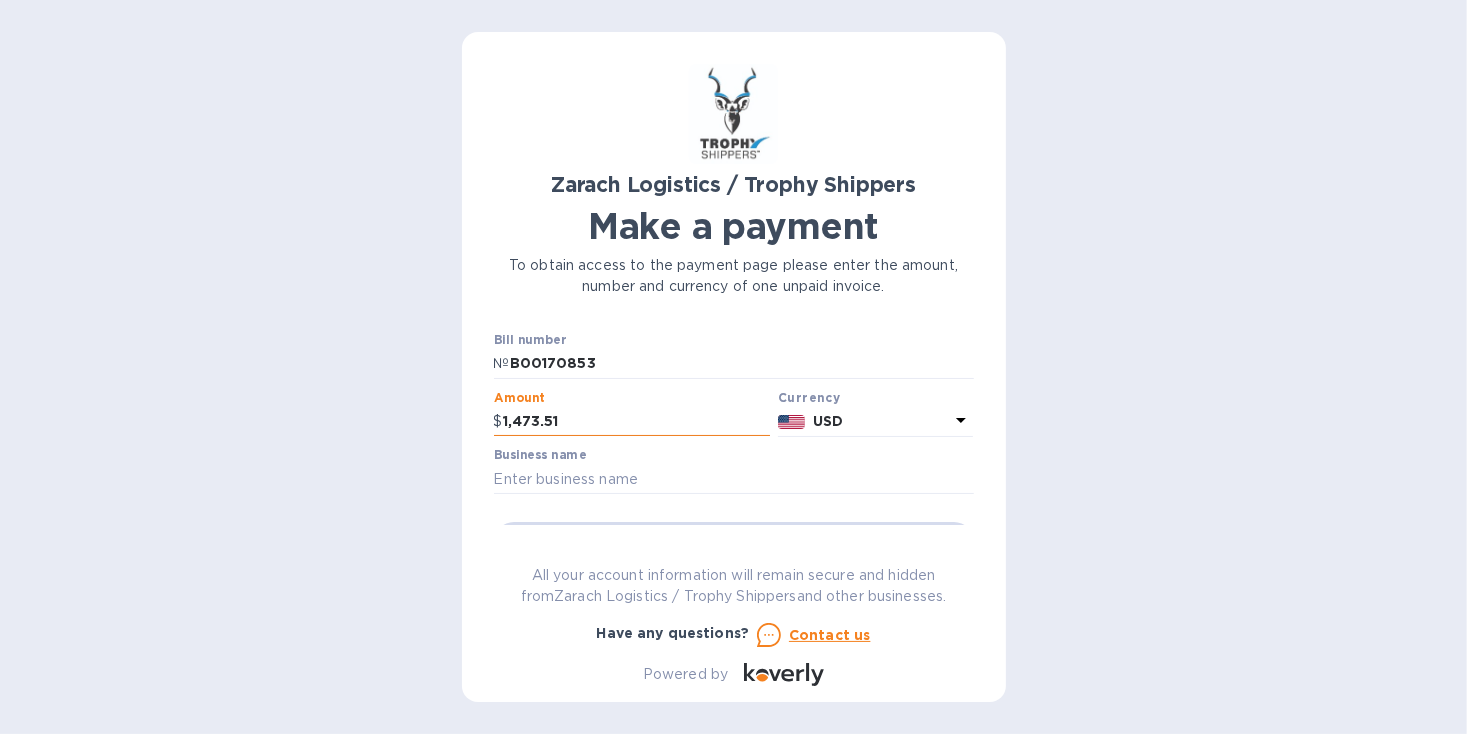 type on "1,473.51" 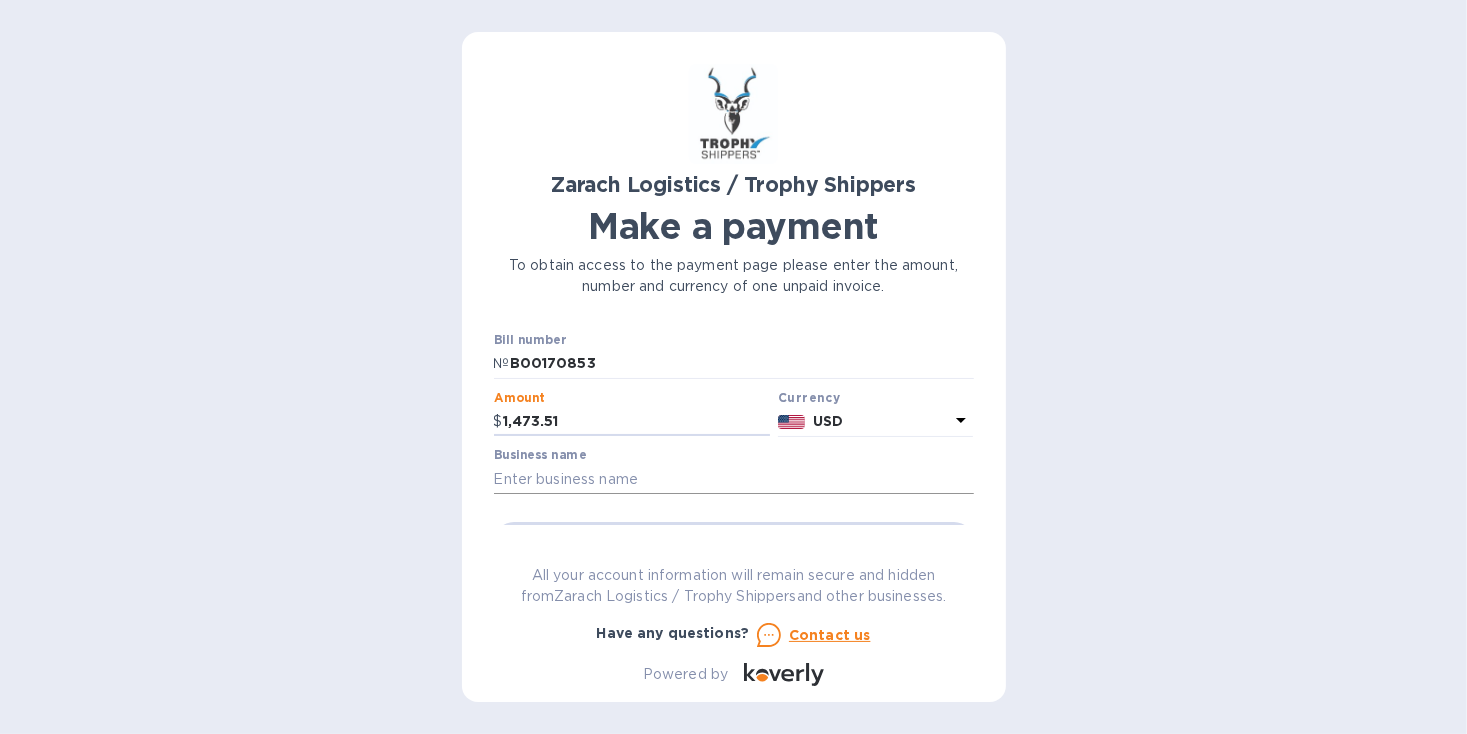 click at bounding box center [734, 479] 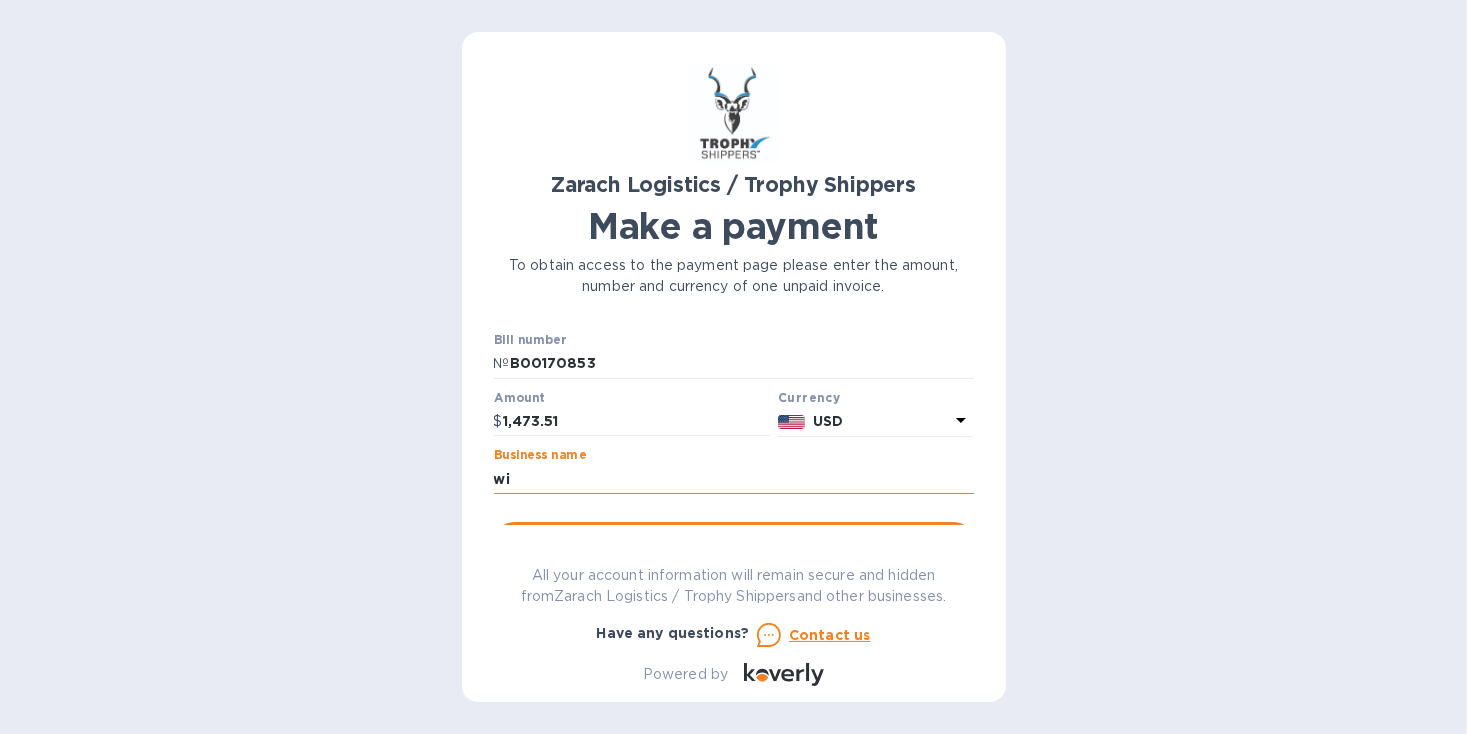 type on "w" 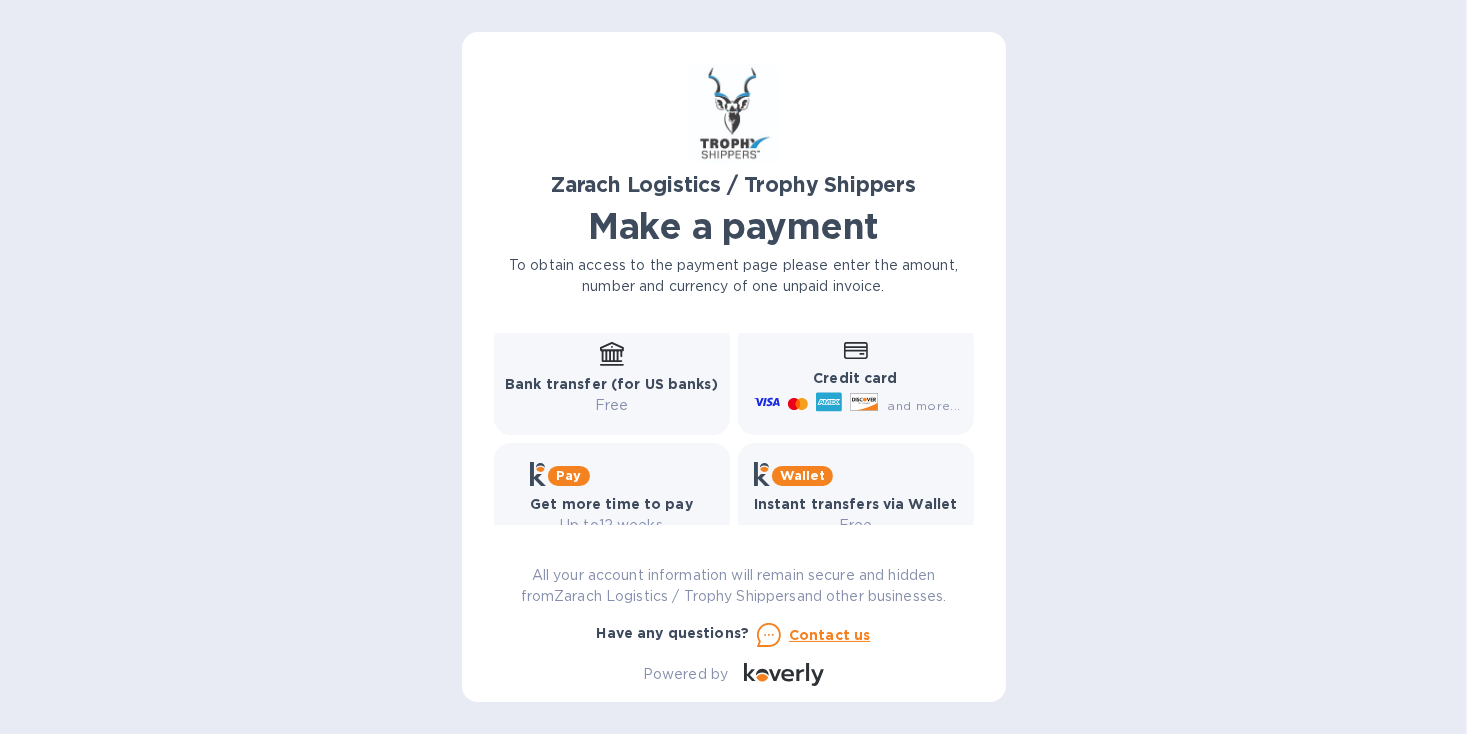 scroll, scrollTop: 299, scrollLeft: 0, axis: vertical 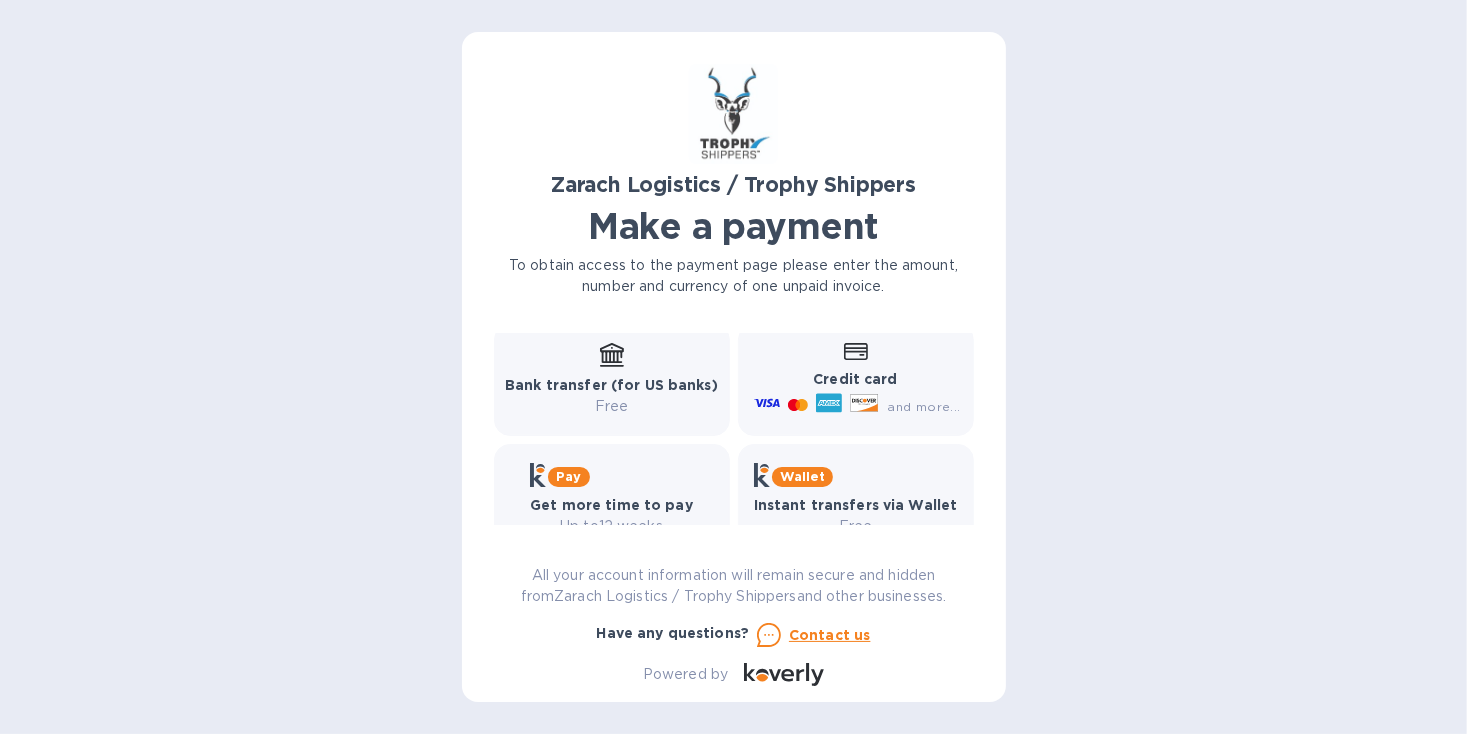 type on "[PERSON_NAME]" 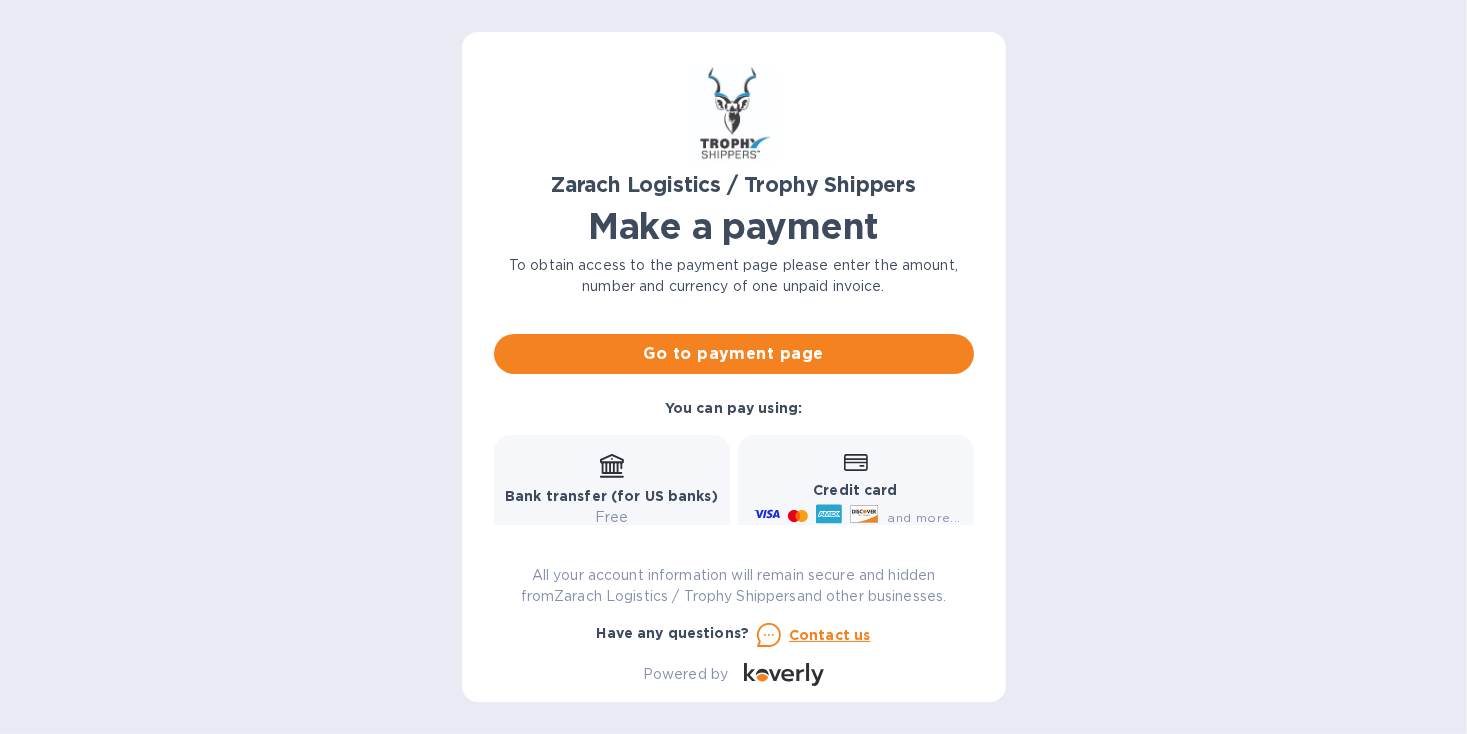 scroll, scrollTop: 188, scrollLeft: 0, axis: vertical 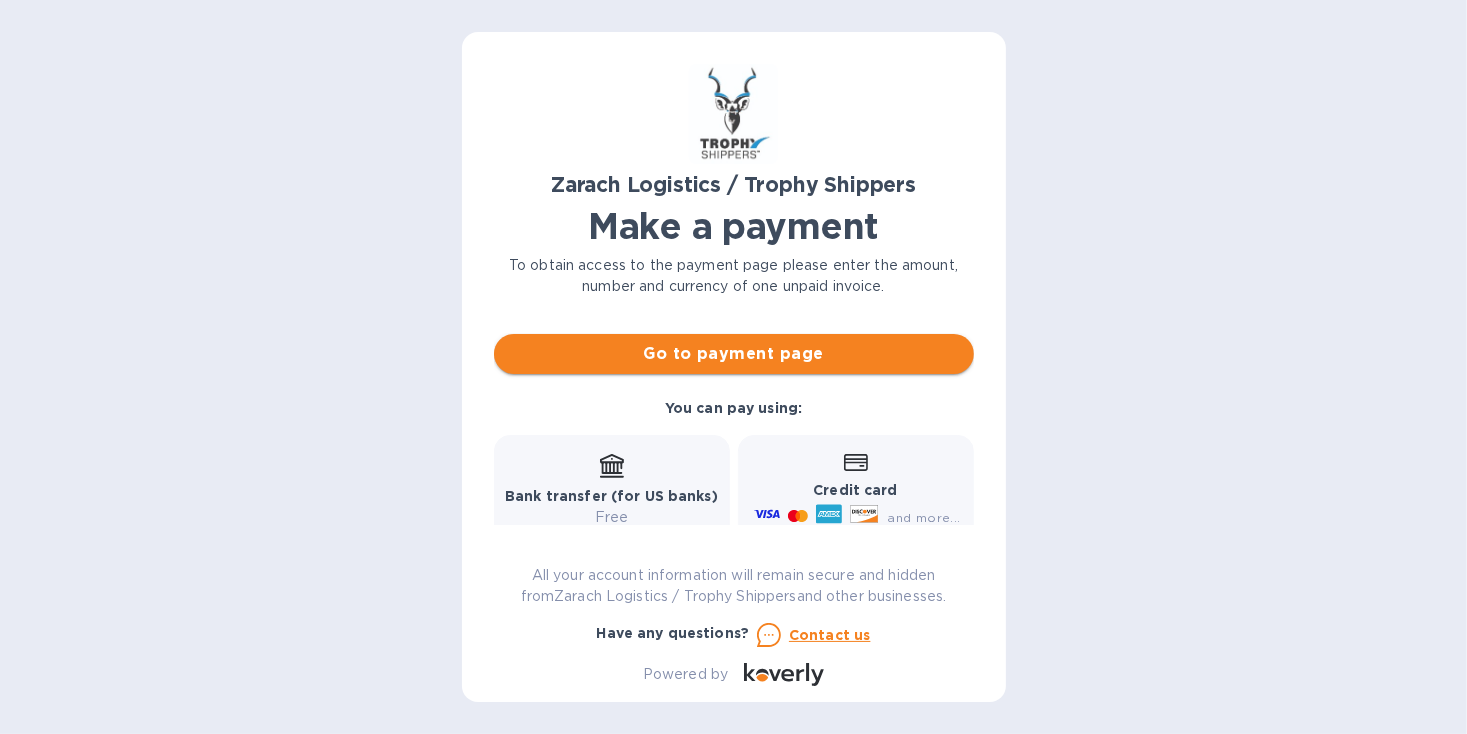 click on "Go to payment page" at bounding box center [734, 354] 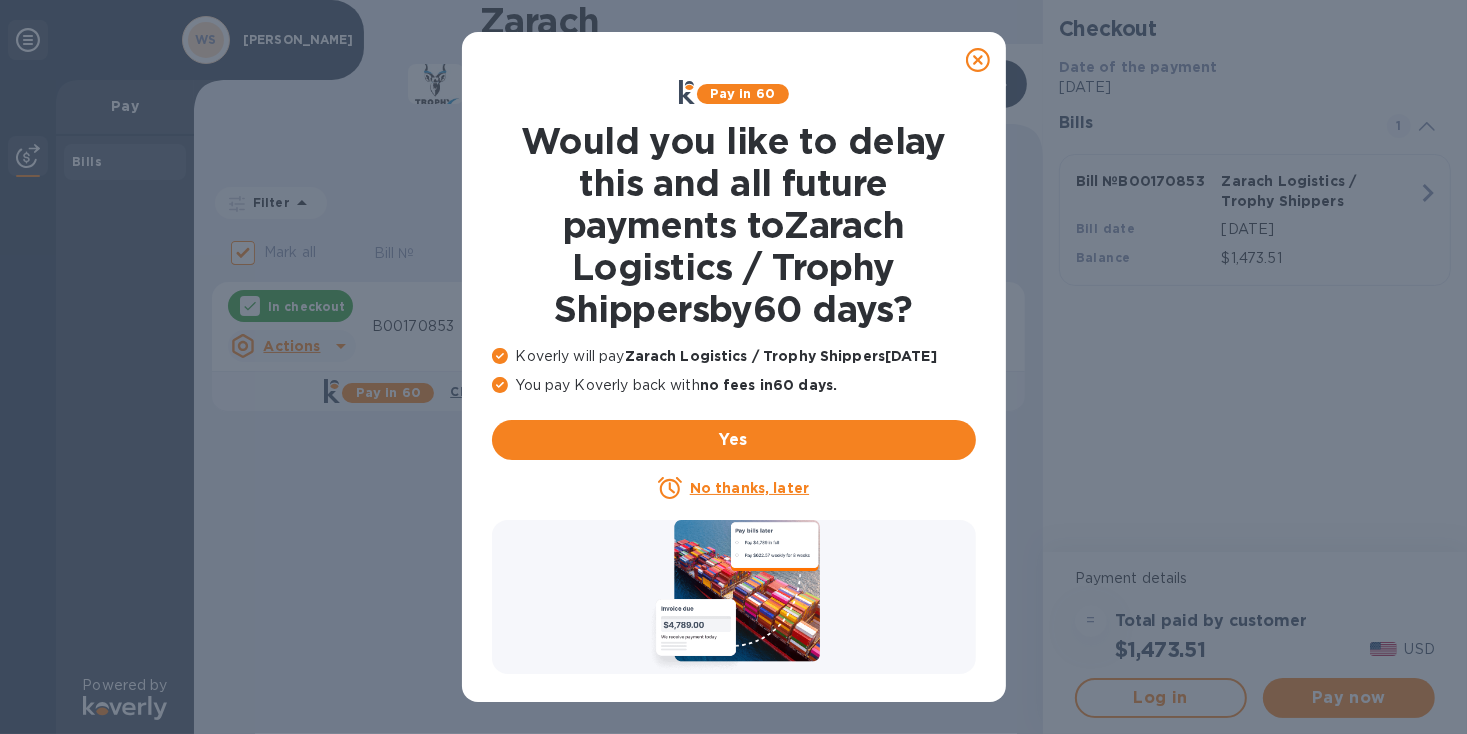 click 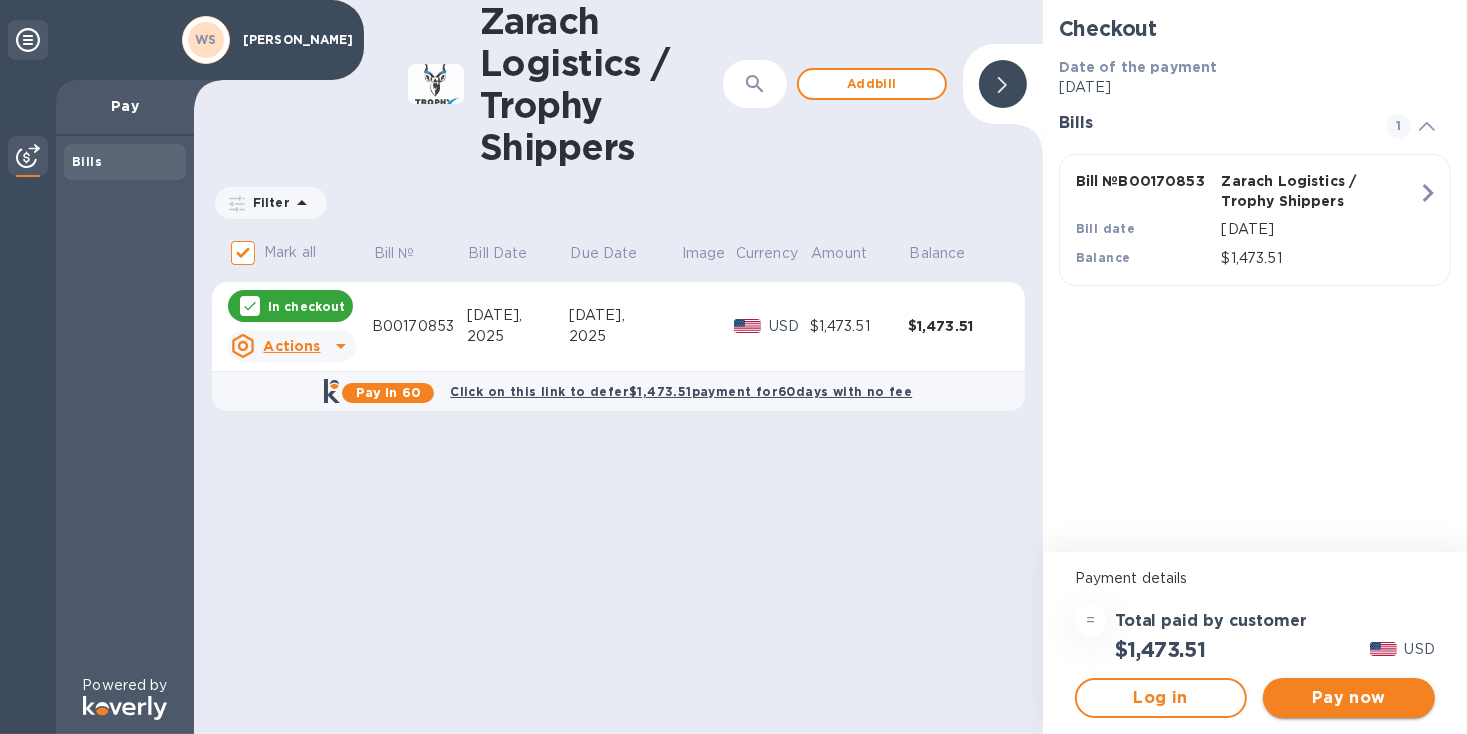 click on "Pay now" at bounding box center [1349, 698] 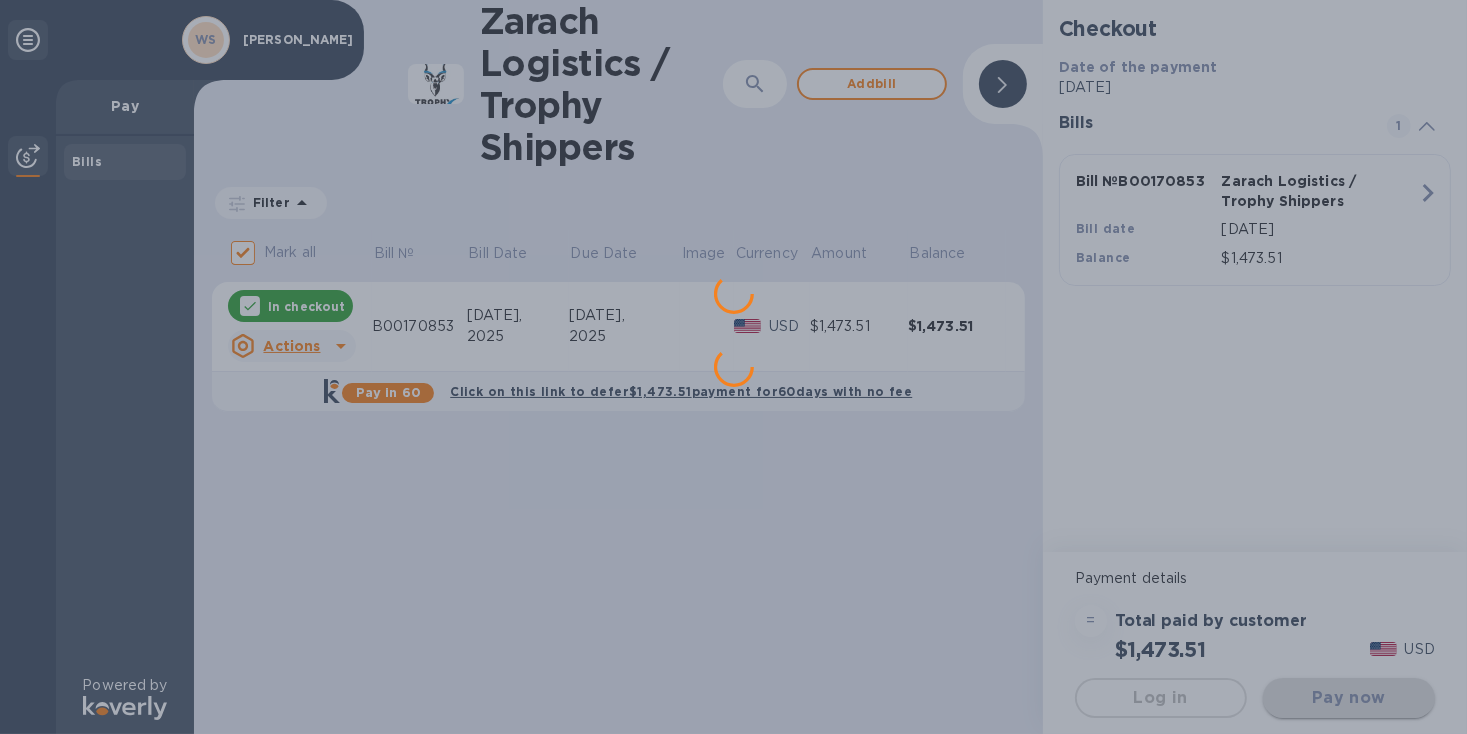 scroll, scrollTop: 0, scrollLeft: 0, axis: both 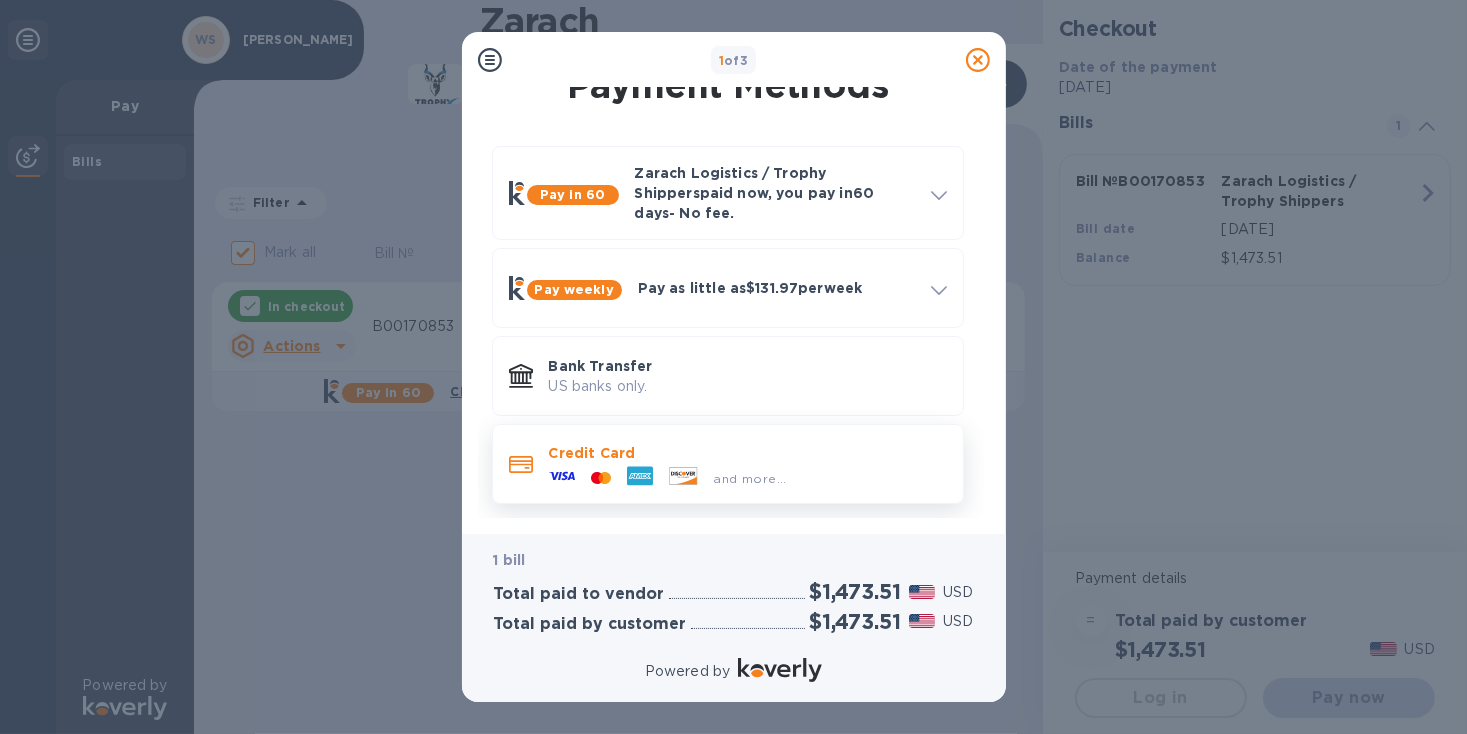 click 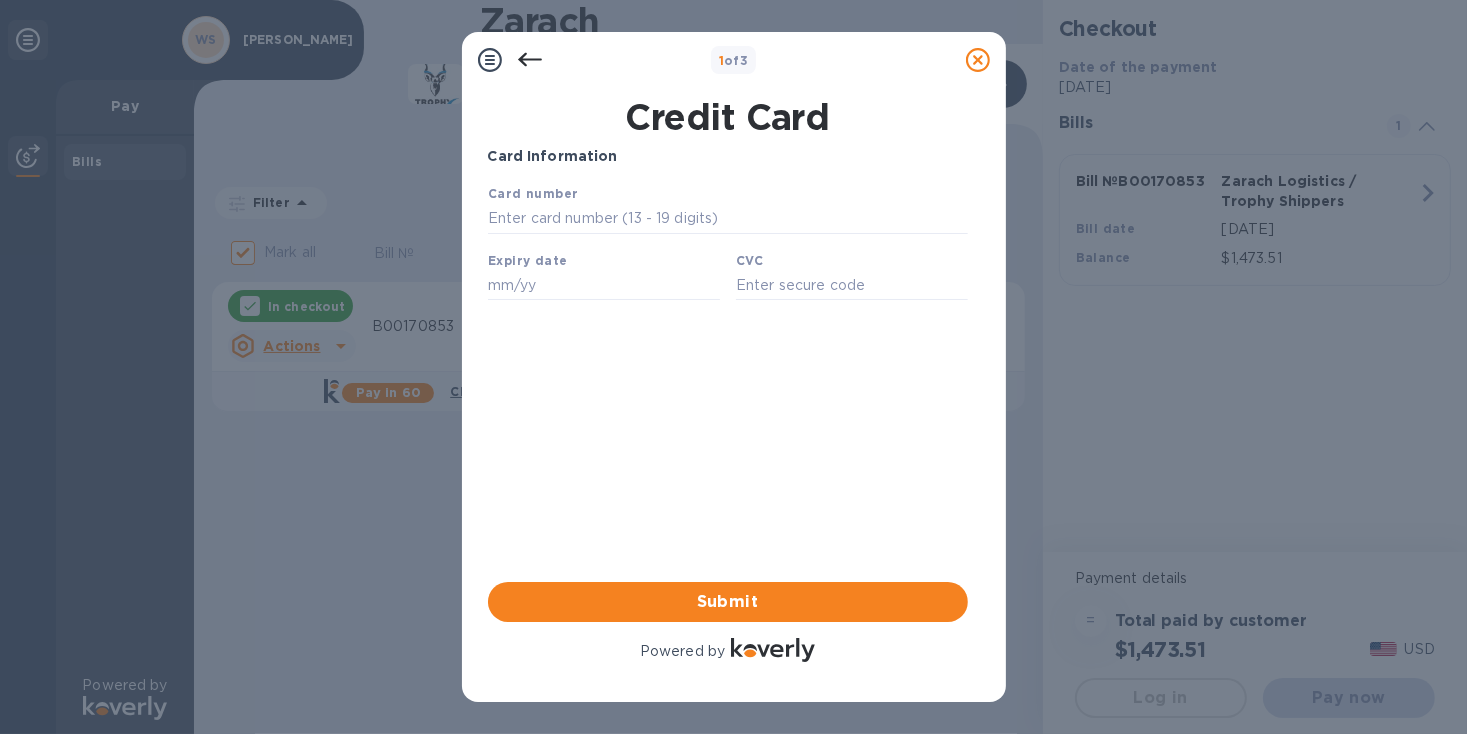 scroll, scrollTop: 0, scrollLeft: 0, axis: both 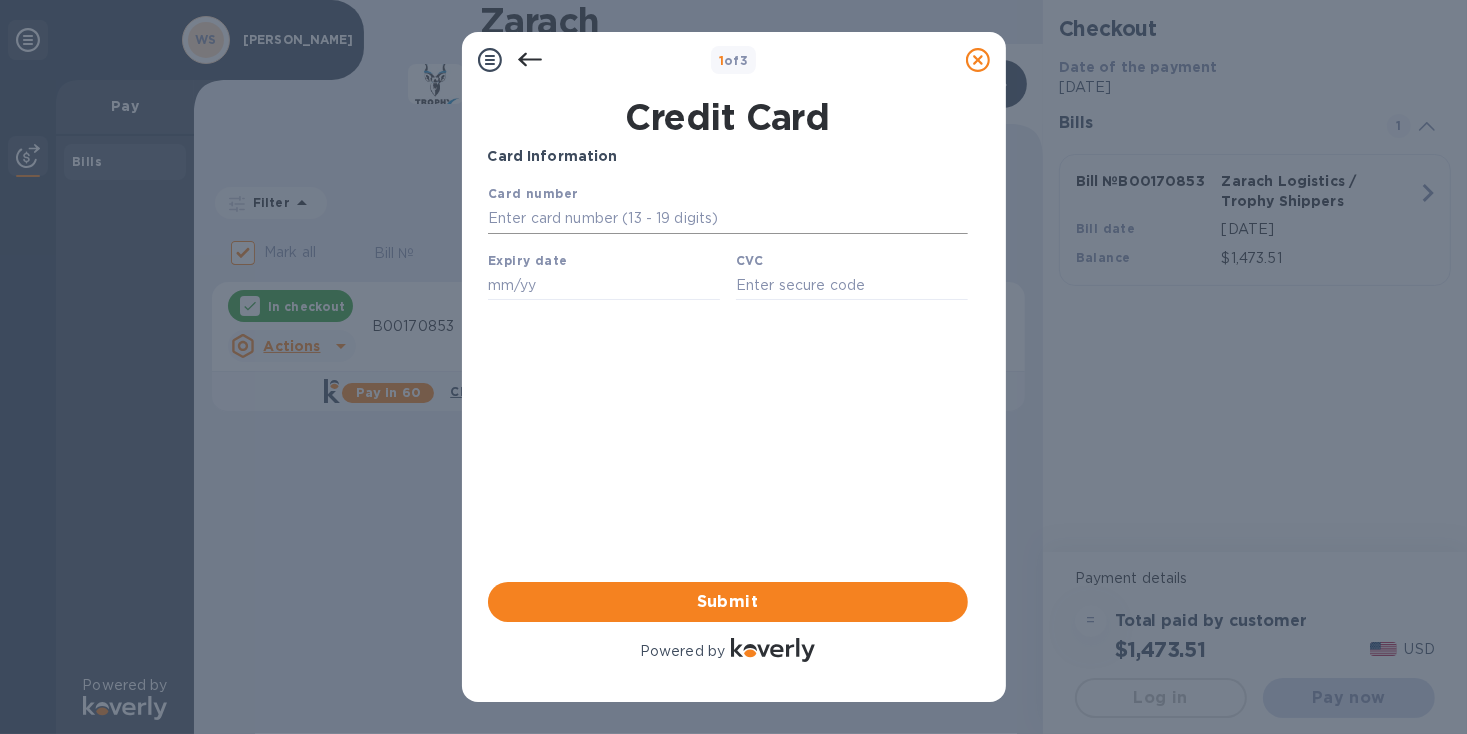 click at bounding box center [727, 218] 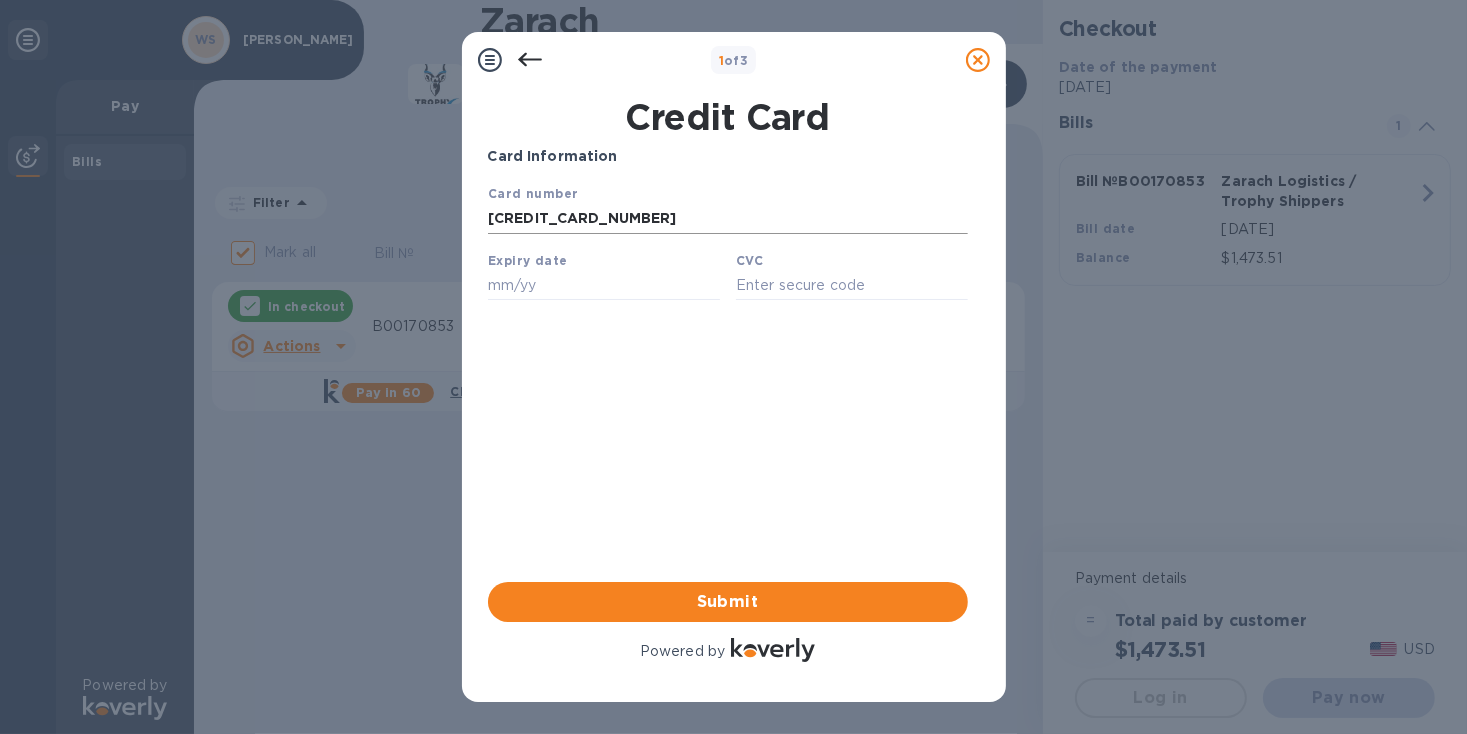 type on "05/28" 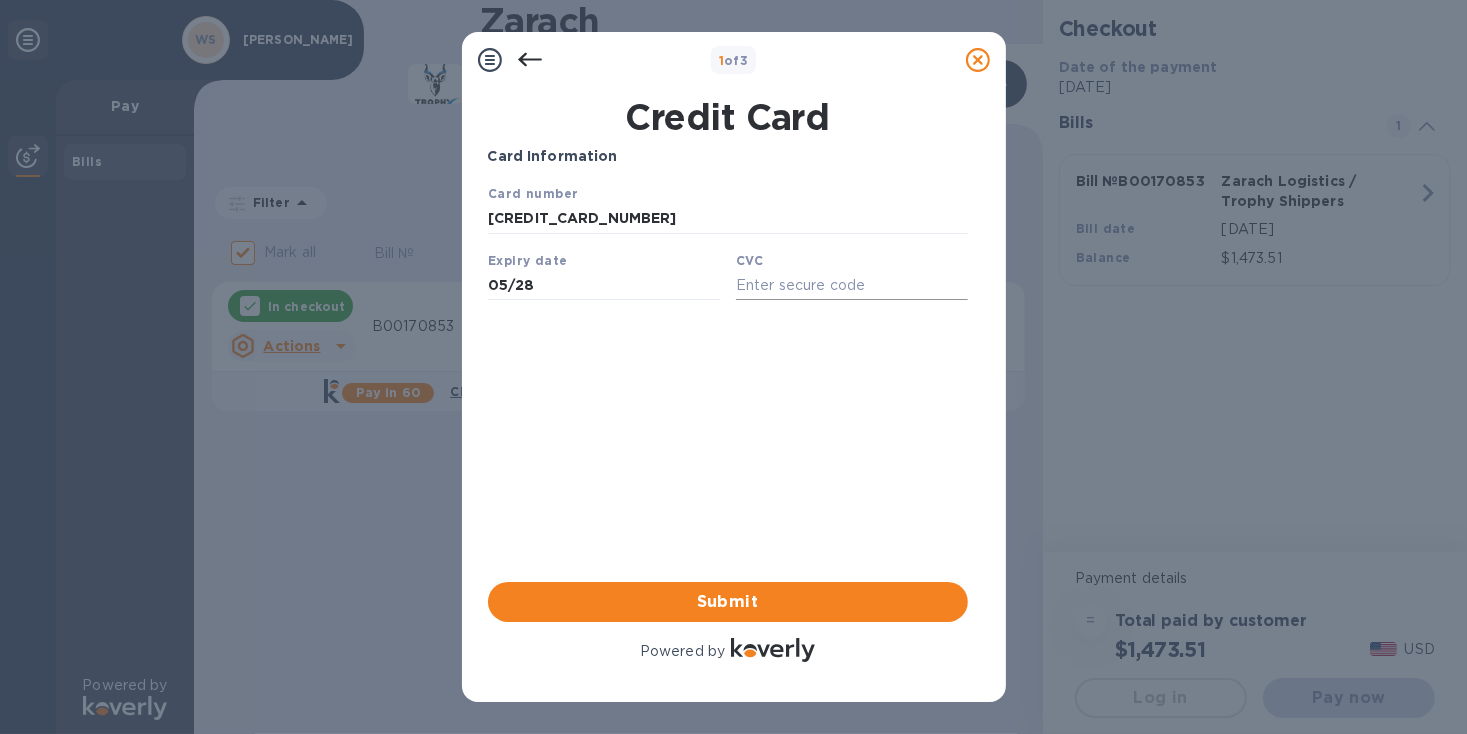 click at bounding box center (851, 284) 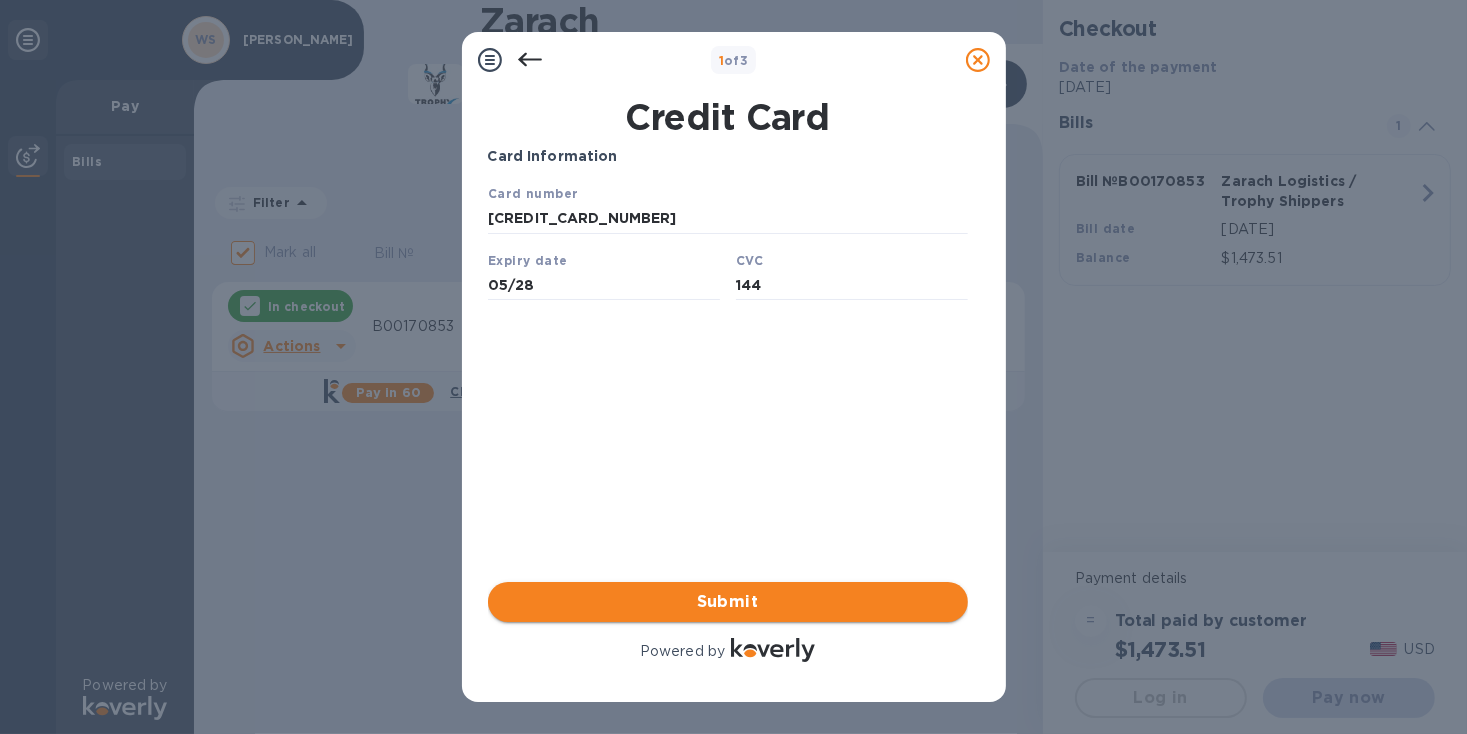 type on "144" 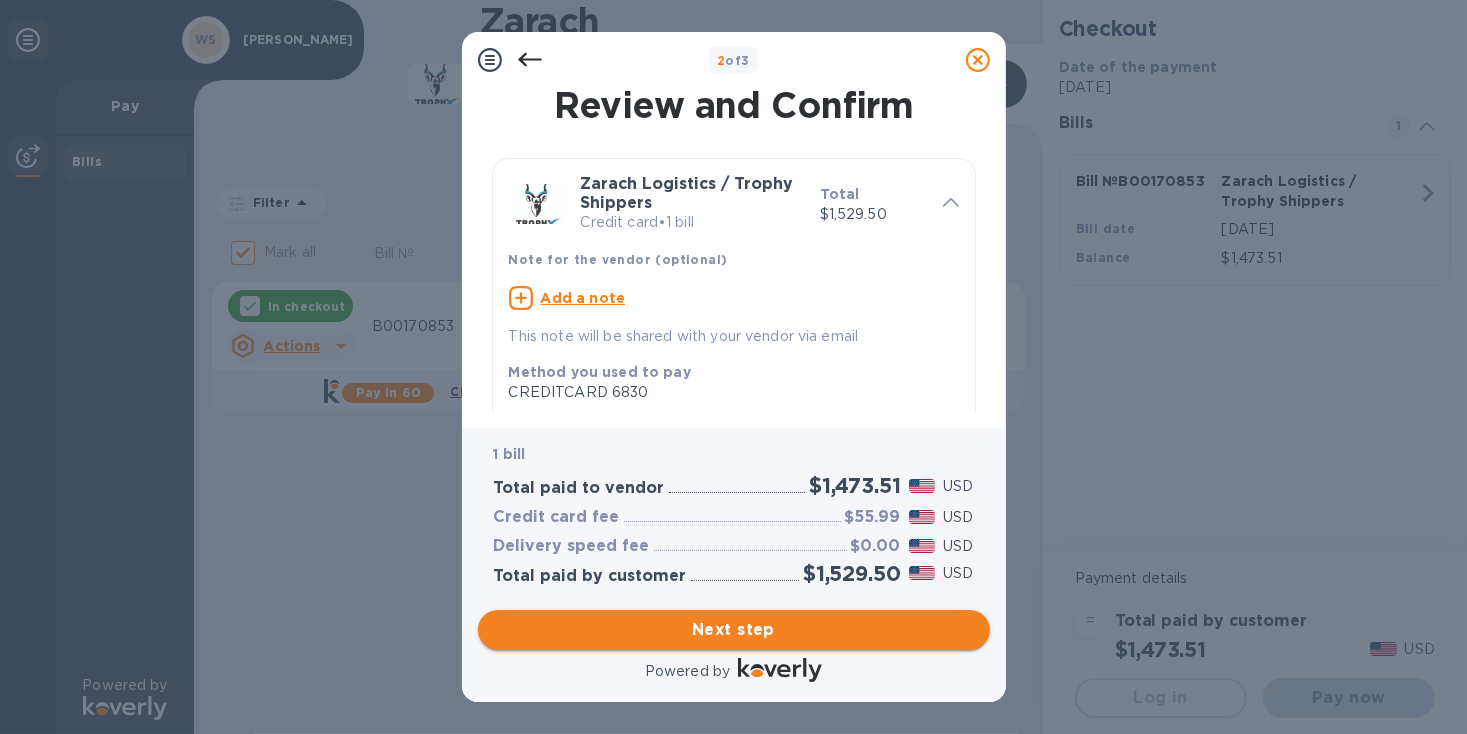 click on "Next step" at bounding box center (734, 630) 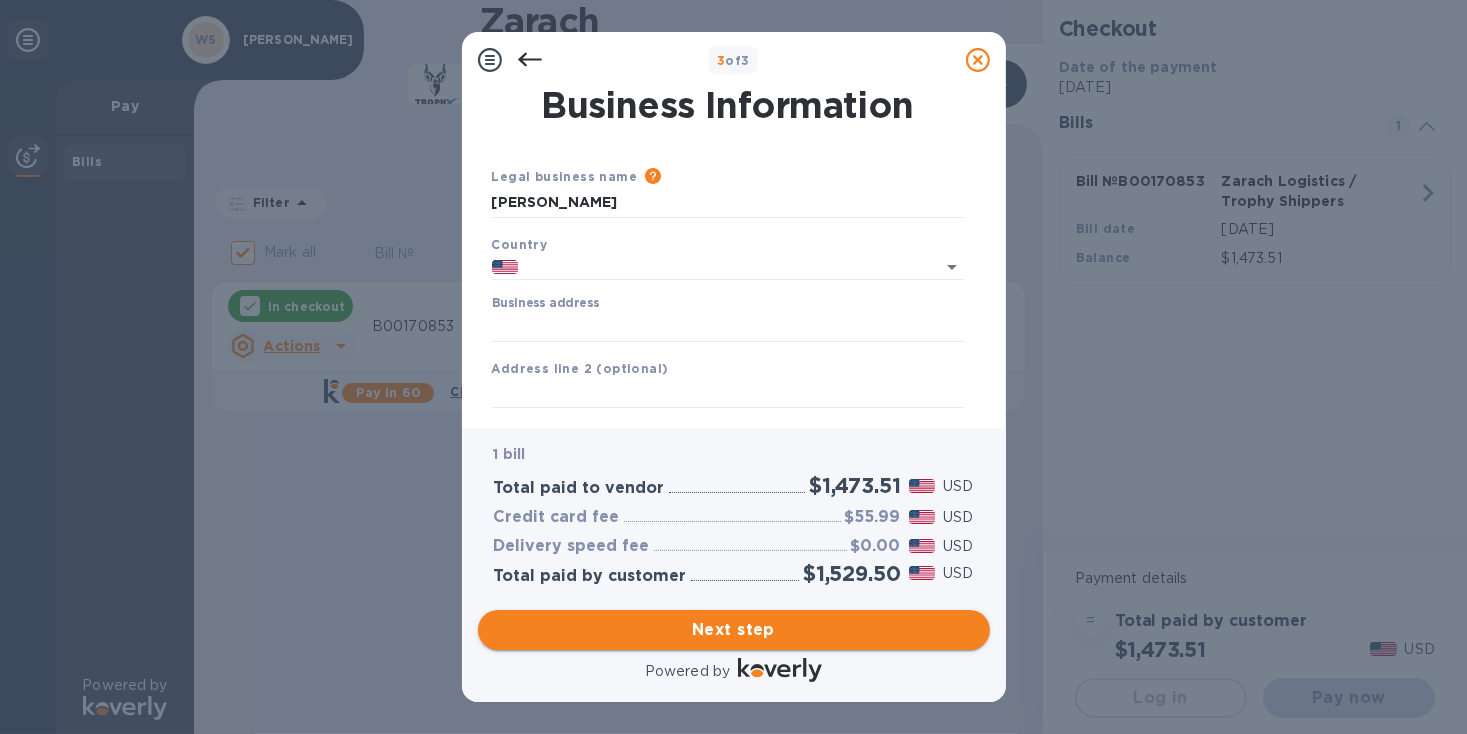 type on "[GEOGRAPHIC_DATA]" 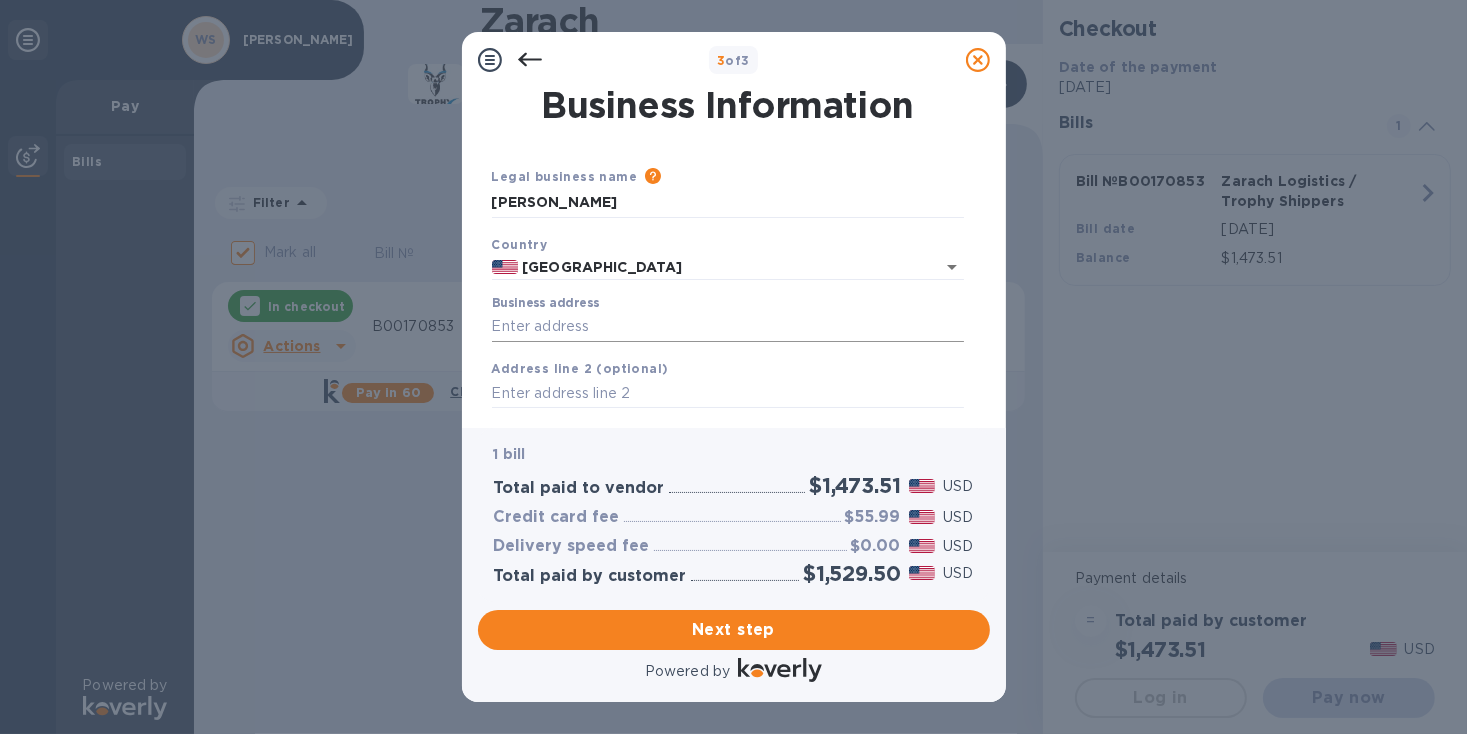 click on "Business address" at bounding box center (728, 327) 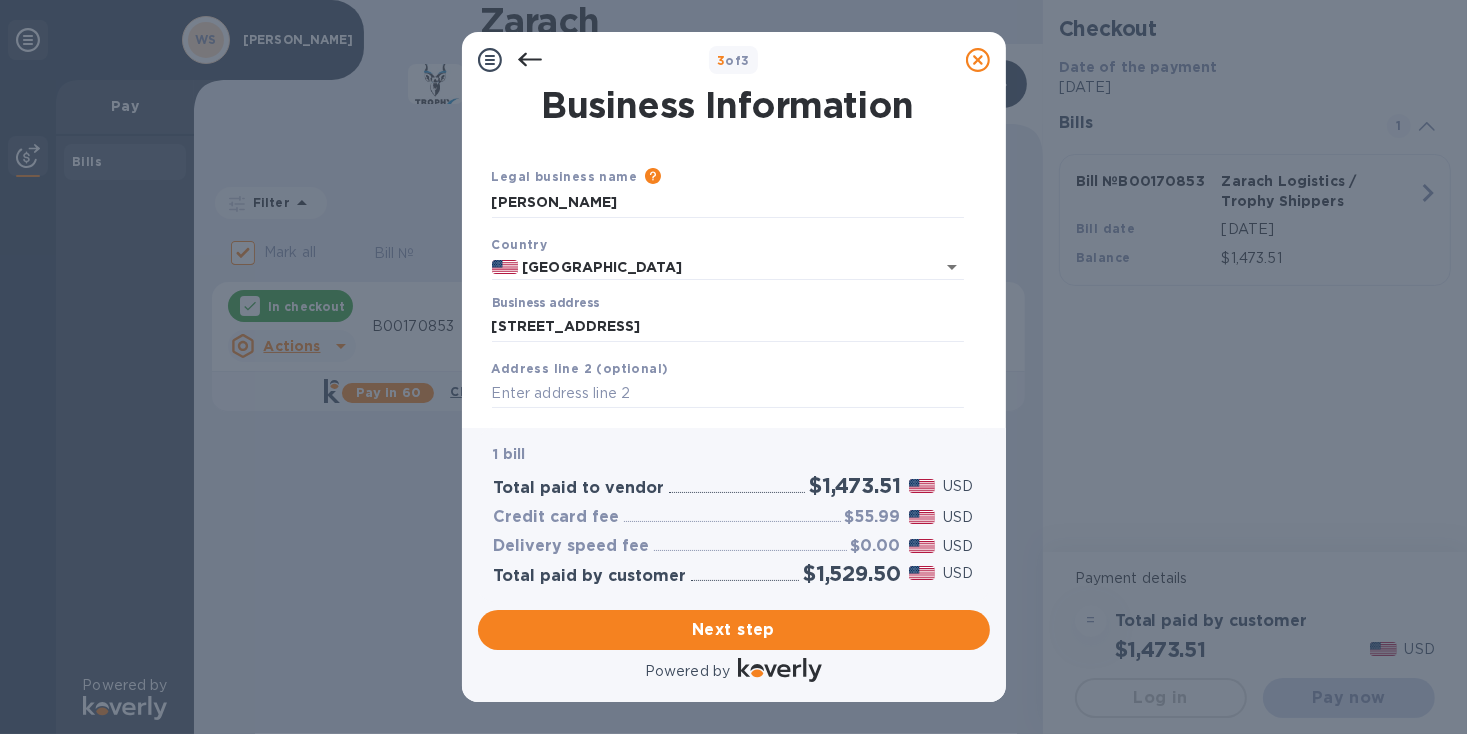 type on "[STREET_ADDRESS]" 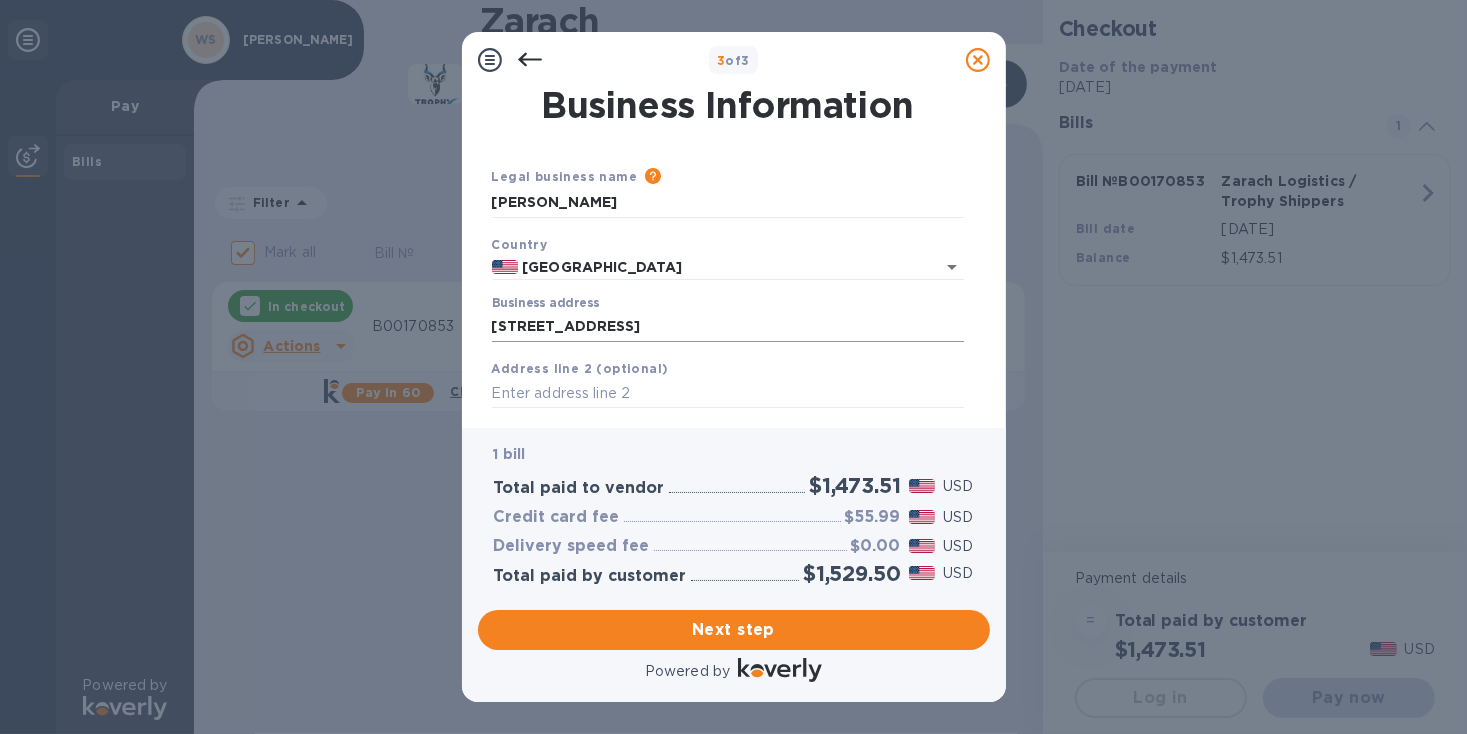 click on "[STREET_ADDRESS]" at bounding box center (728, 327) 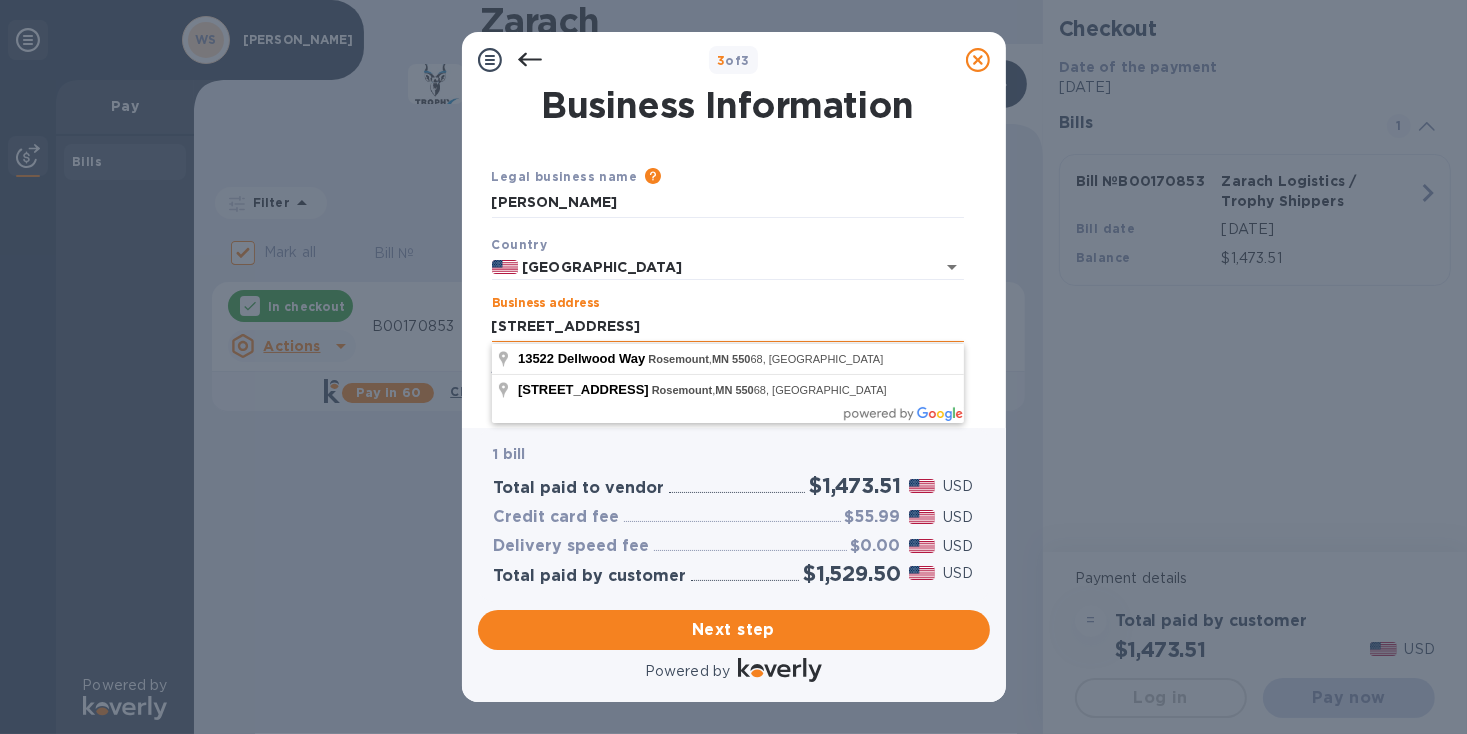 type on "[STREET_ADDRESS]" 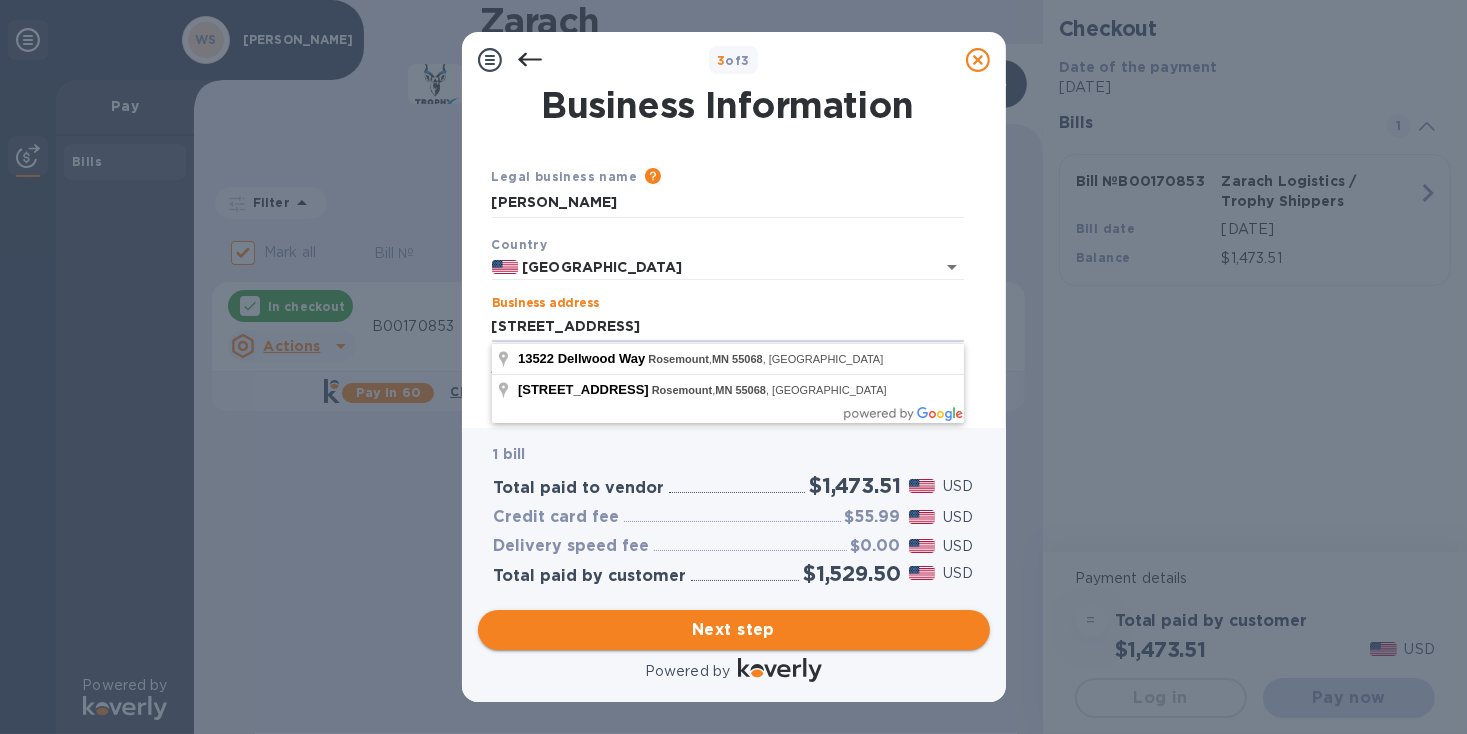 click on "Next step" at bounding box center [734, 630] 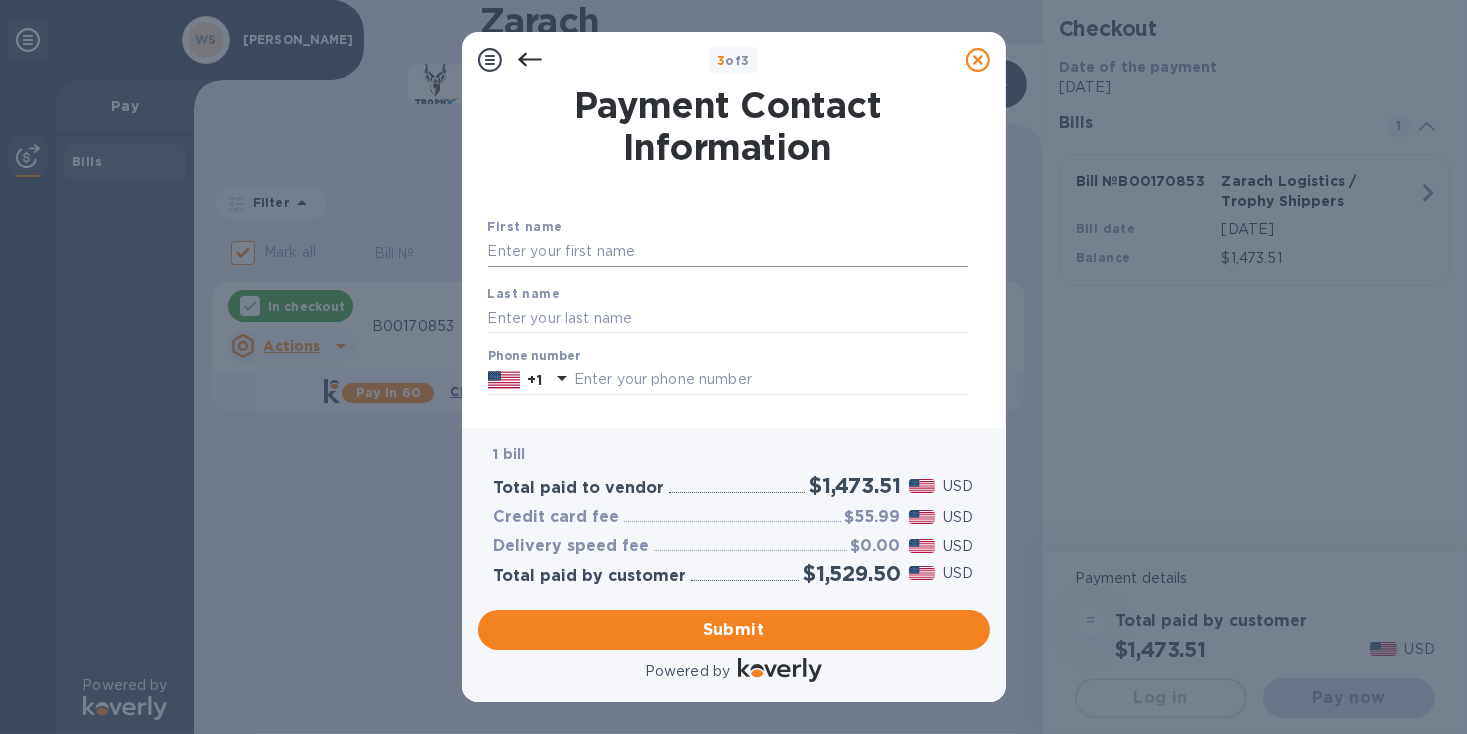 click at bounding box center (728, 252) 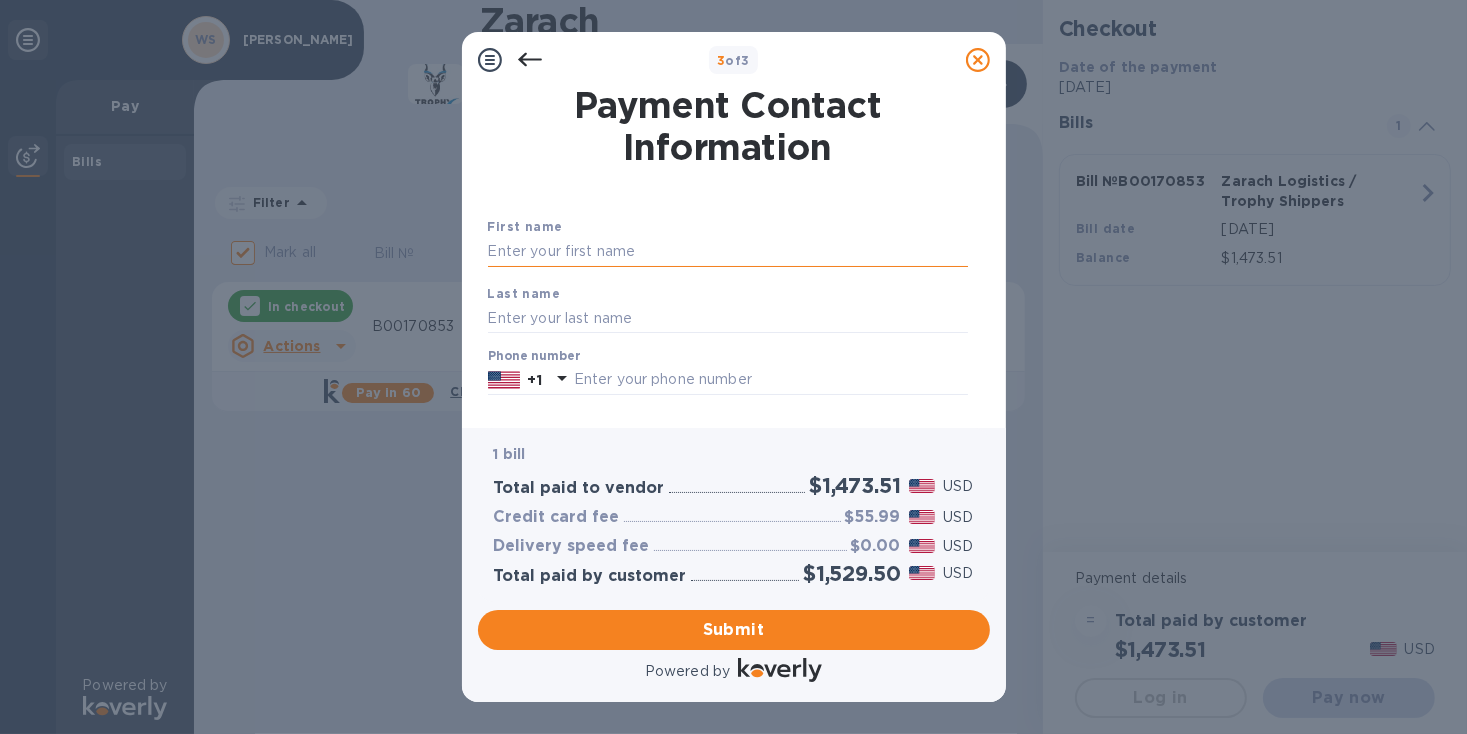 type on "[PERSON_NAME]" 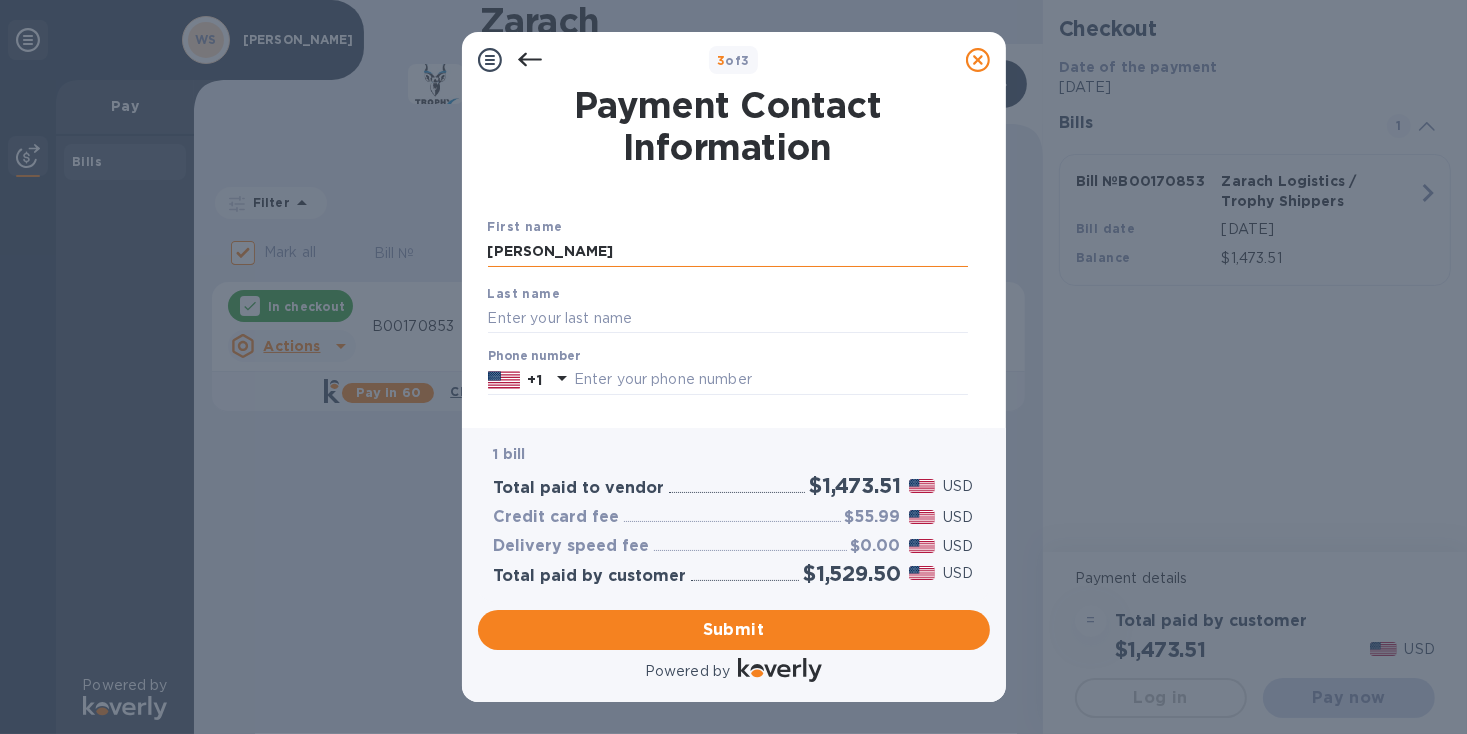 type on "[PERSON_NAME]" 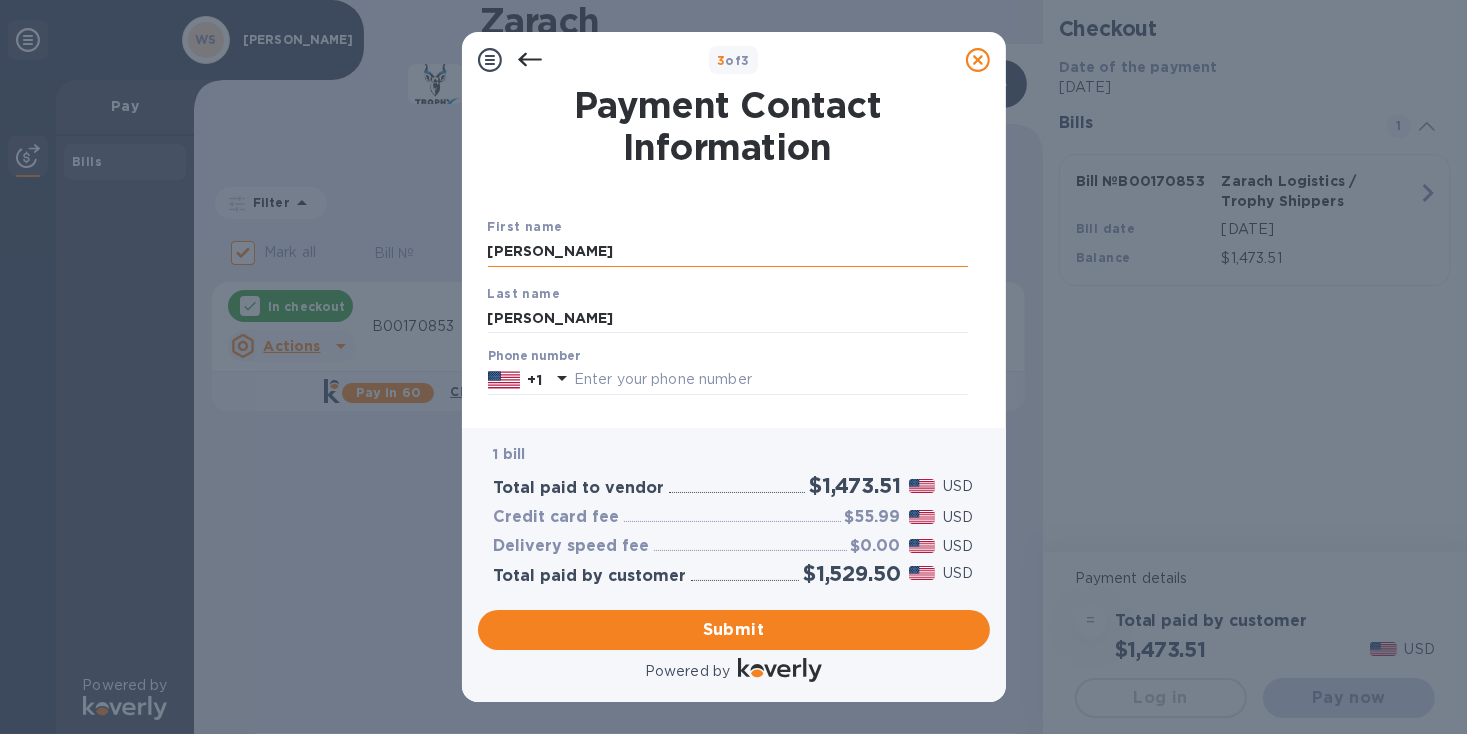 type on "6512264251" 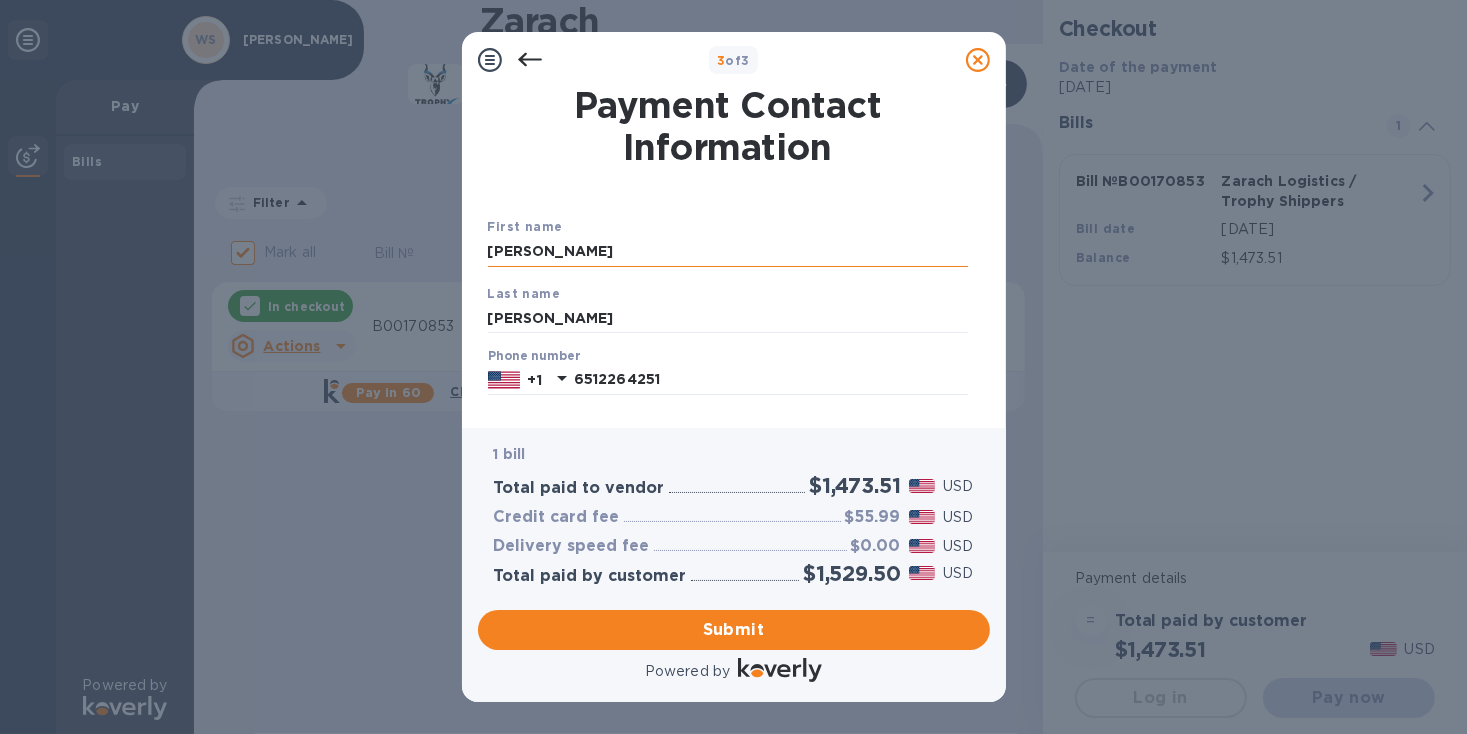 type on "[EMAIL_ADDRESS][DOMAIN_NAME]" 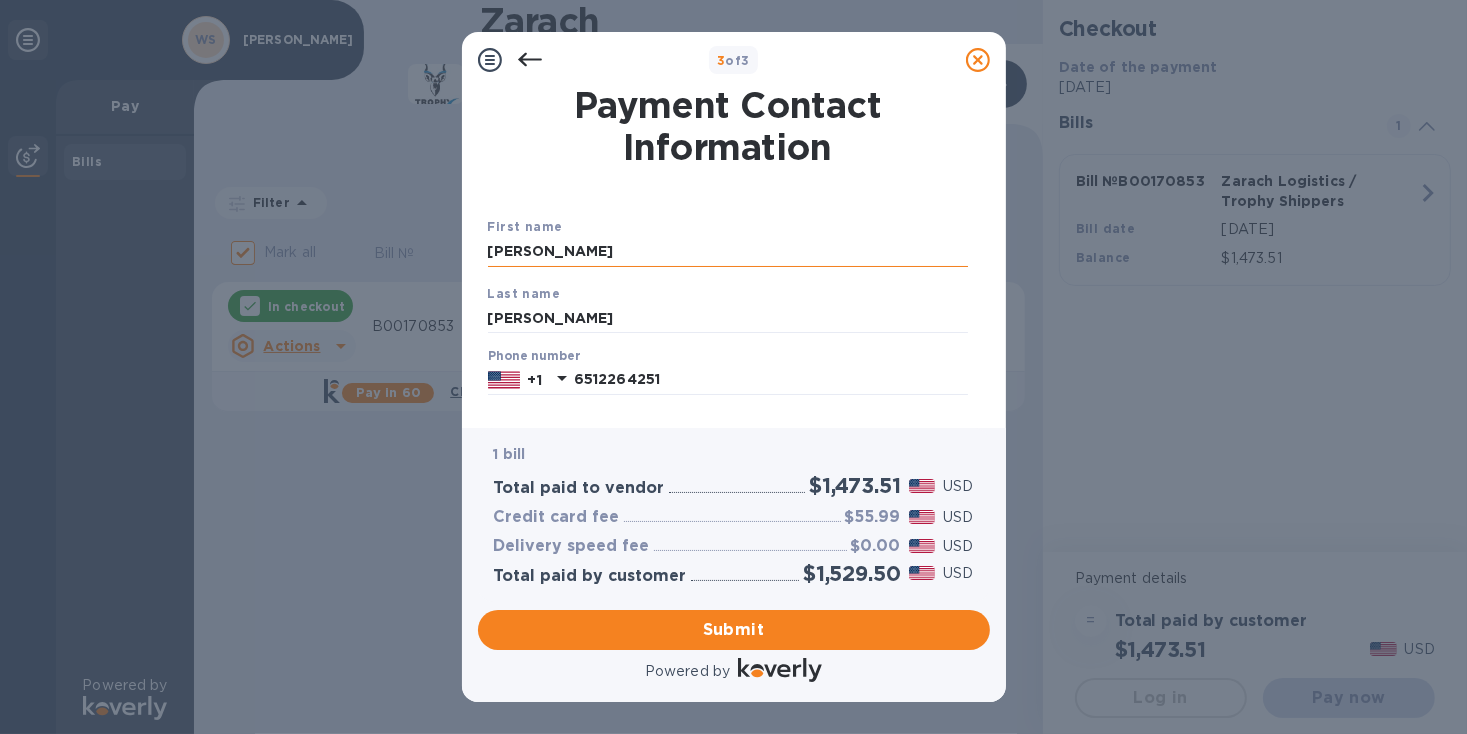 type on "[EMAIL_ADDRESS][DOMAIN_NAME]" 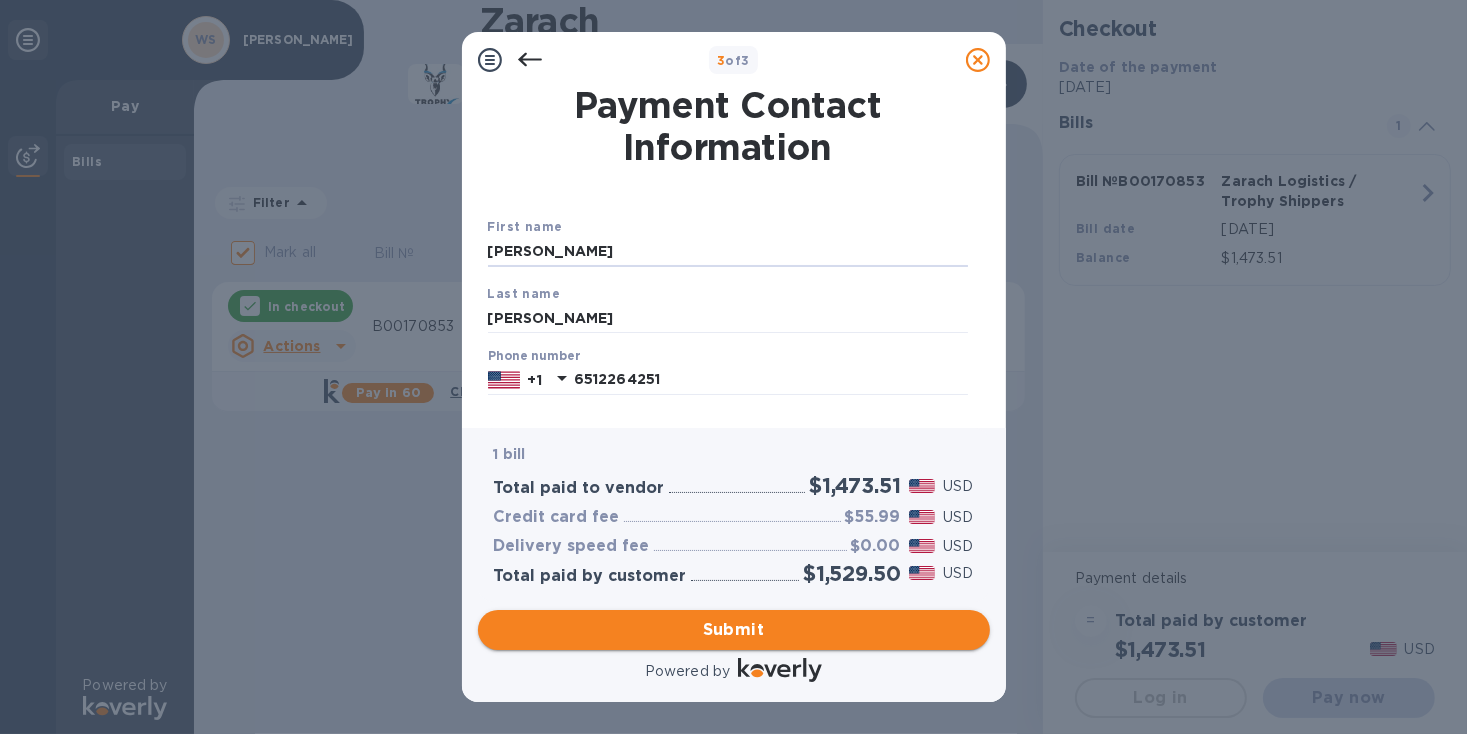 click on "Submit" at bounding box center [734, 630] 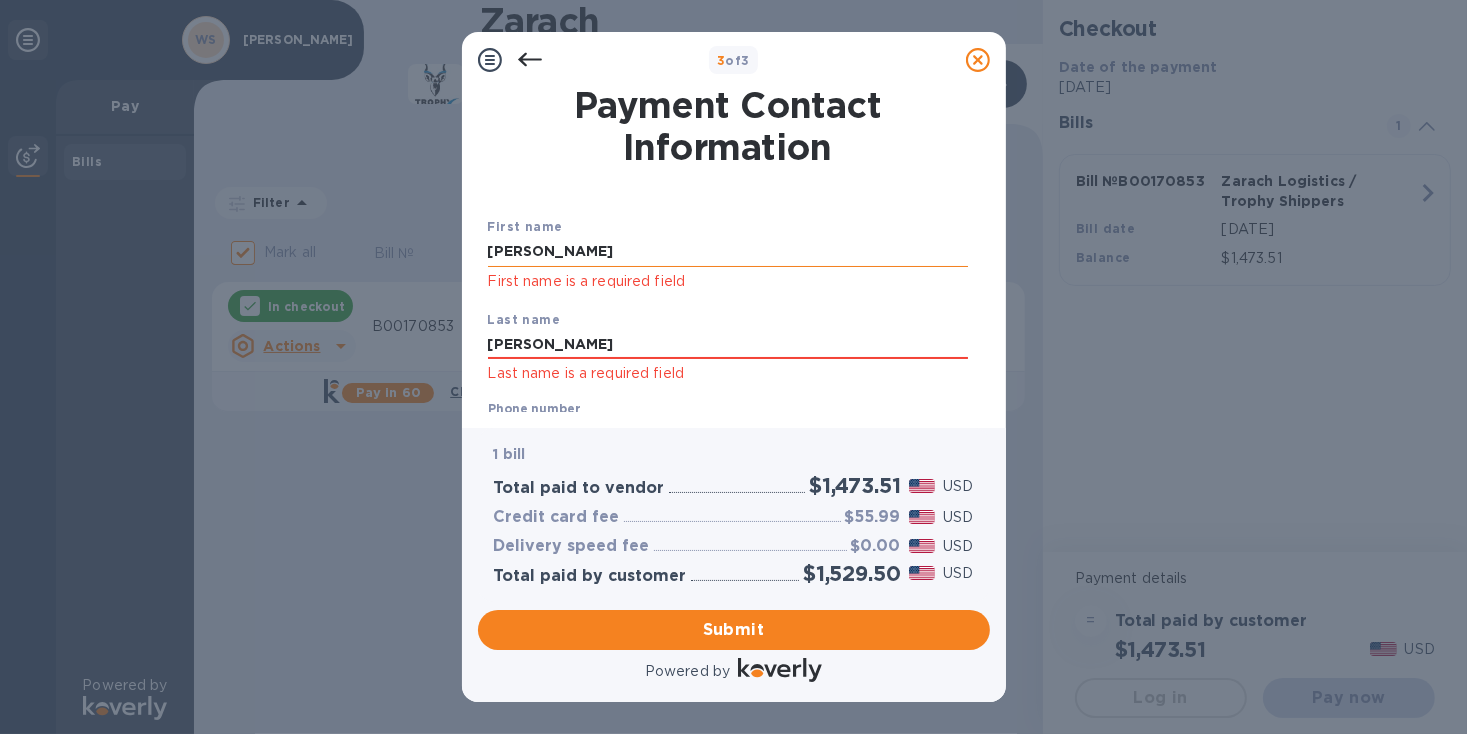 click on "[PERSON_NAME]" at bounding box center (728, 252) 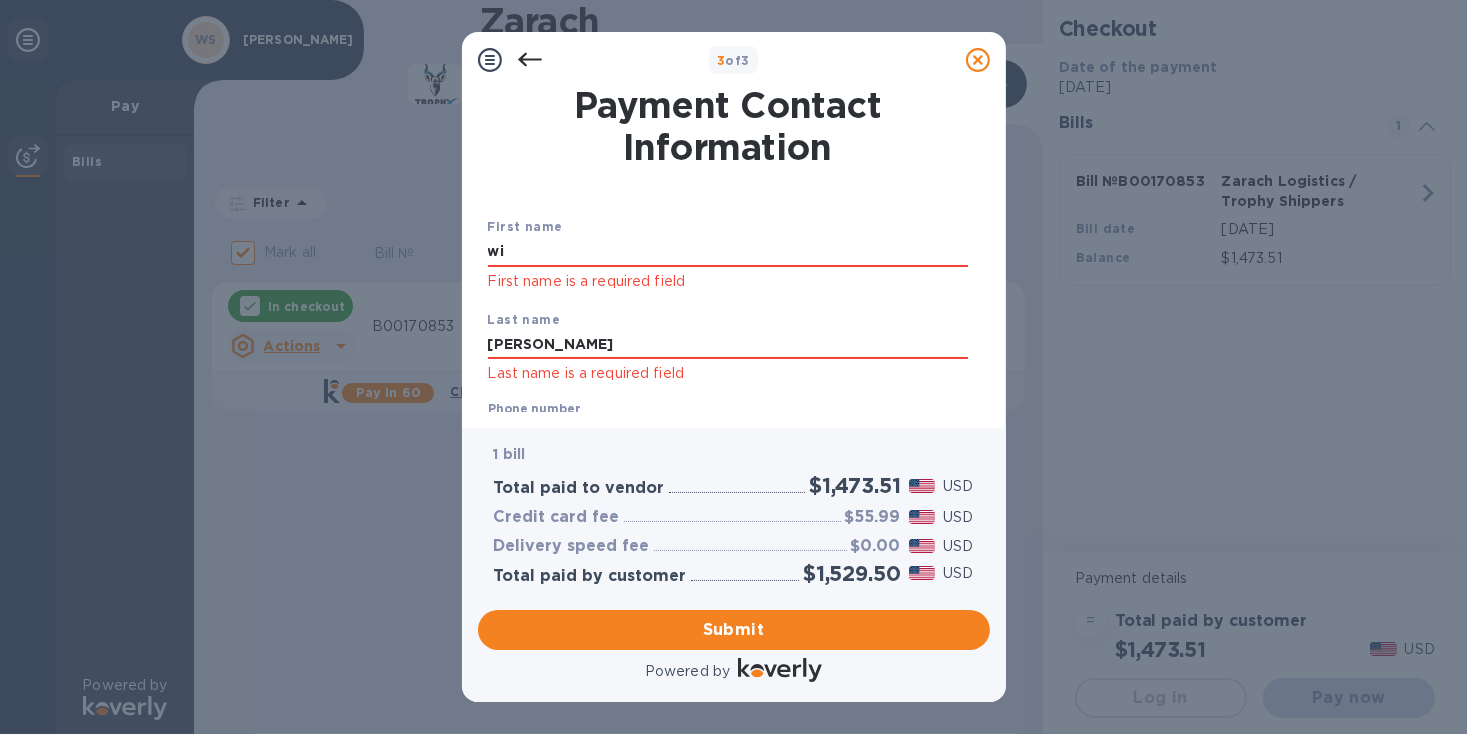 type on "w" 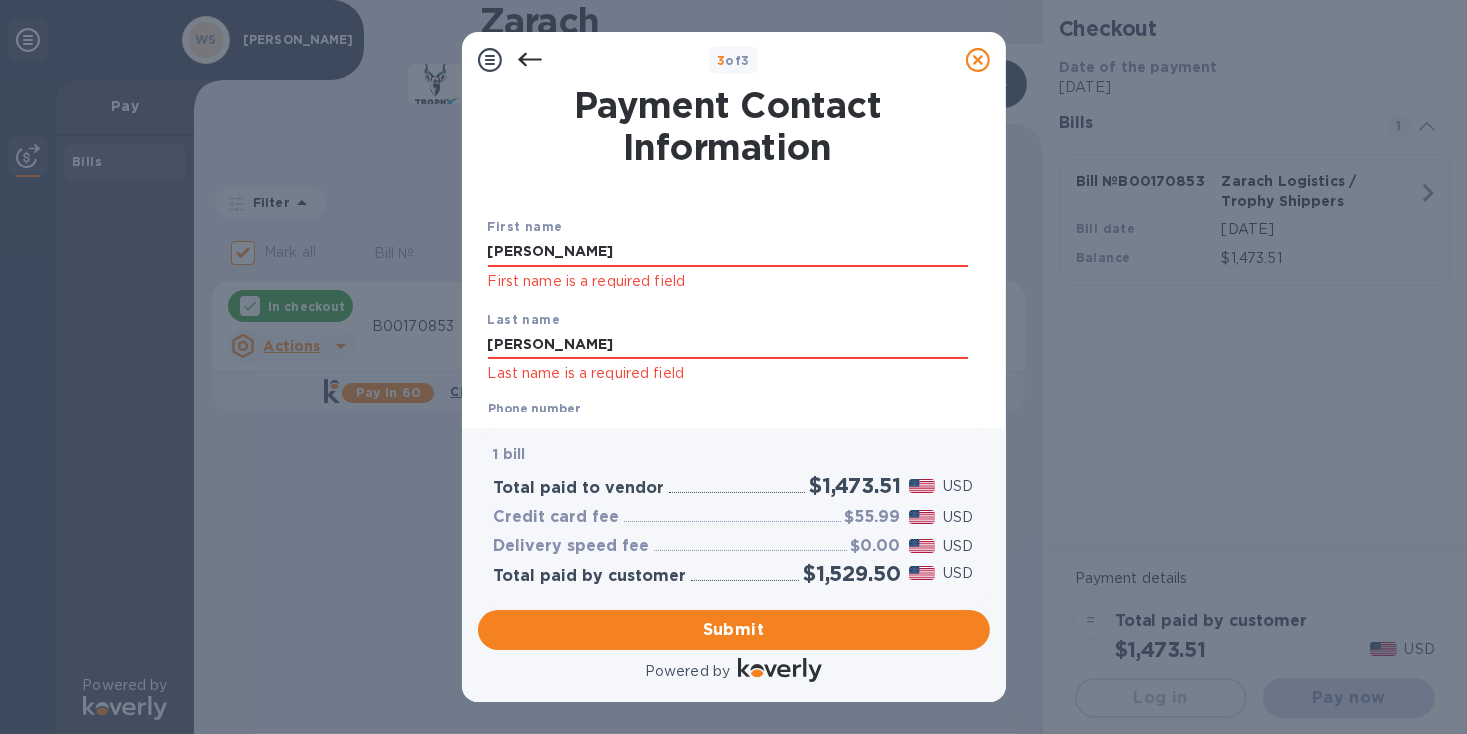 type on "[PERSON_NAME]" 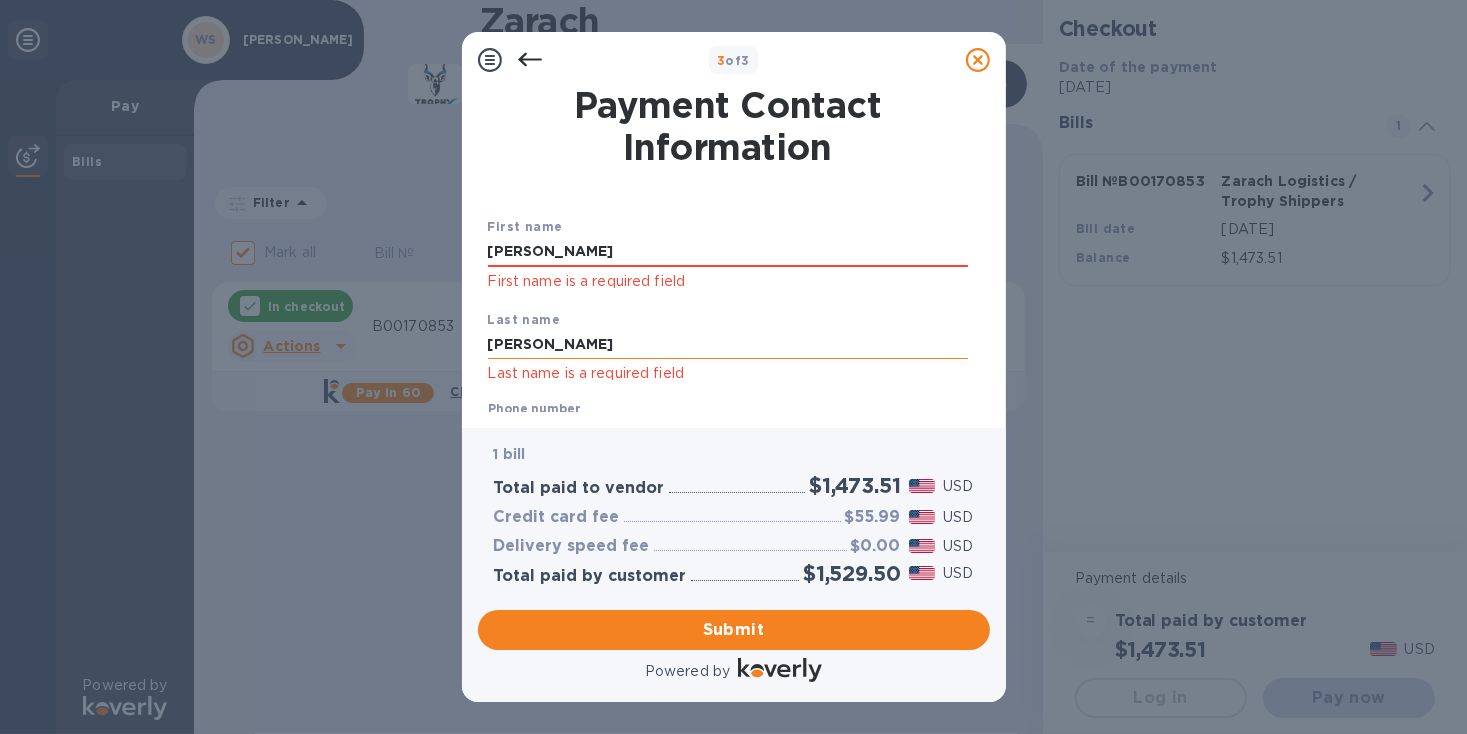 click on "[PERSON_NAME]" at bounding box center (728, 345) 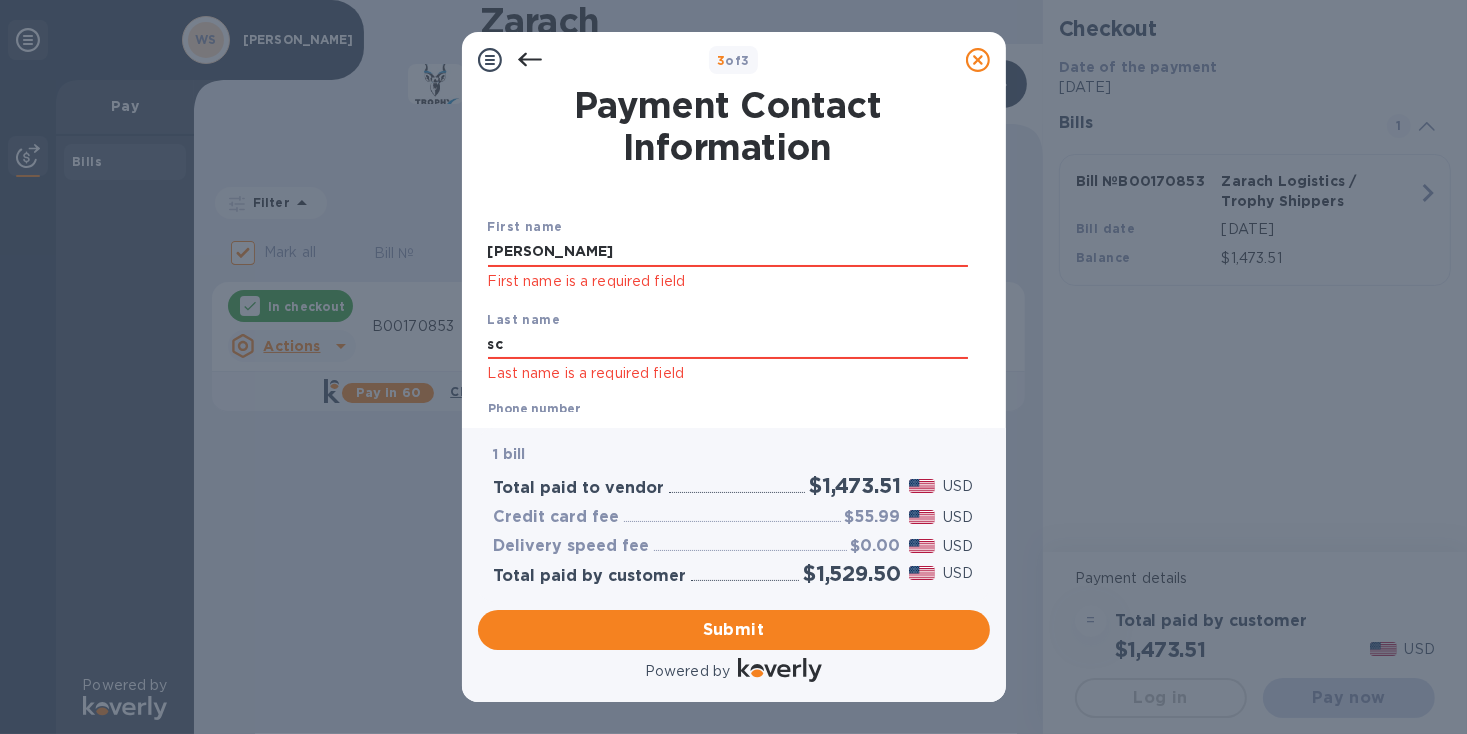 type on "s" 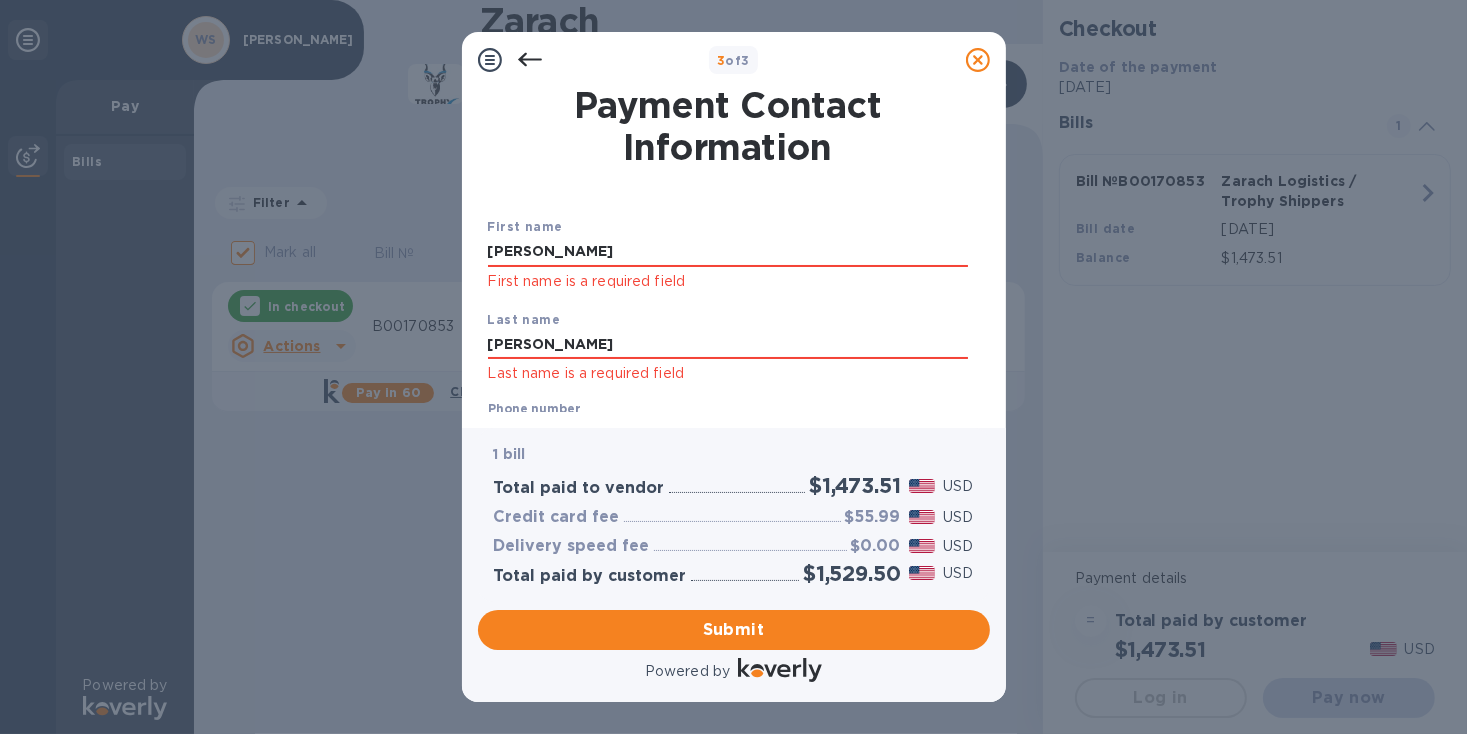 type on "[PERSON_NAME]" 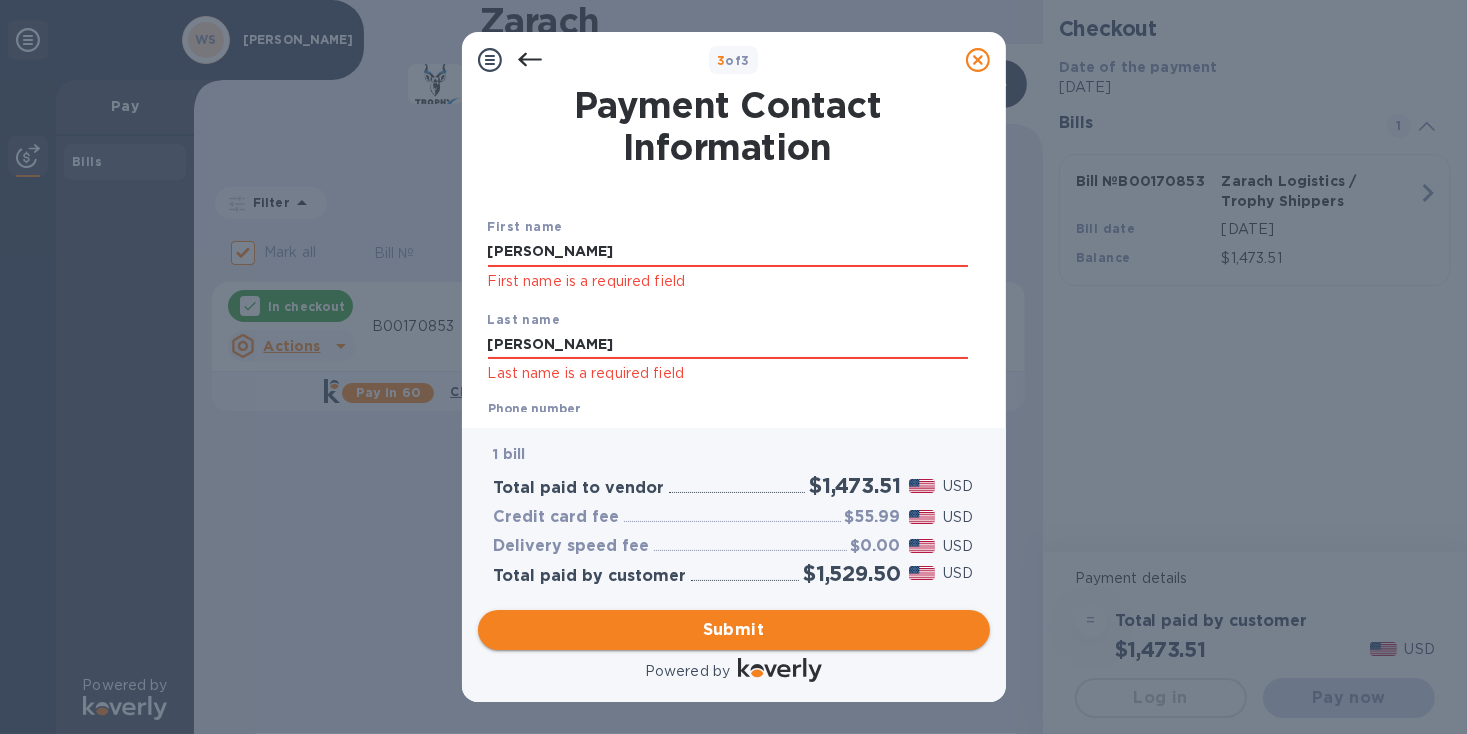 click on "Submit" at bounding box center [734, 630] 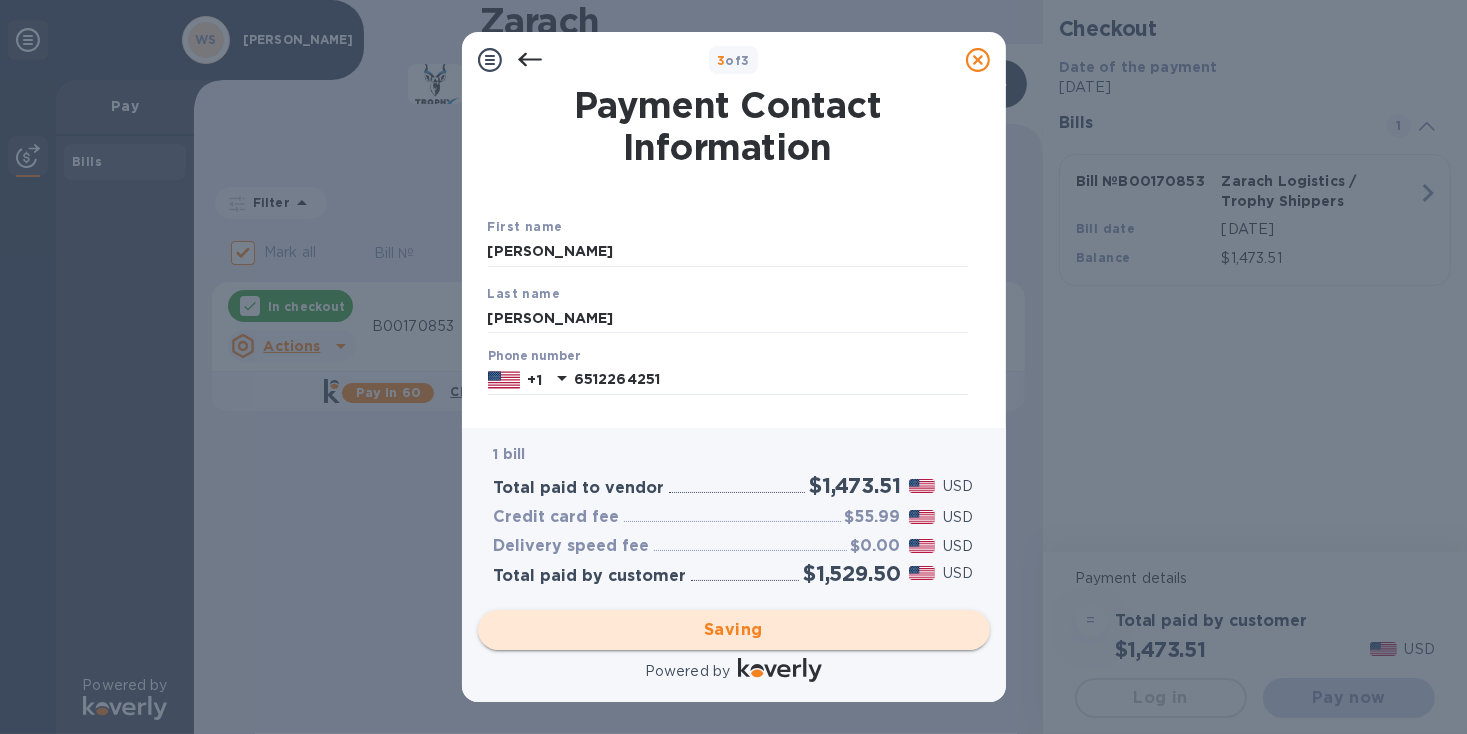 checkbox on "false" 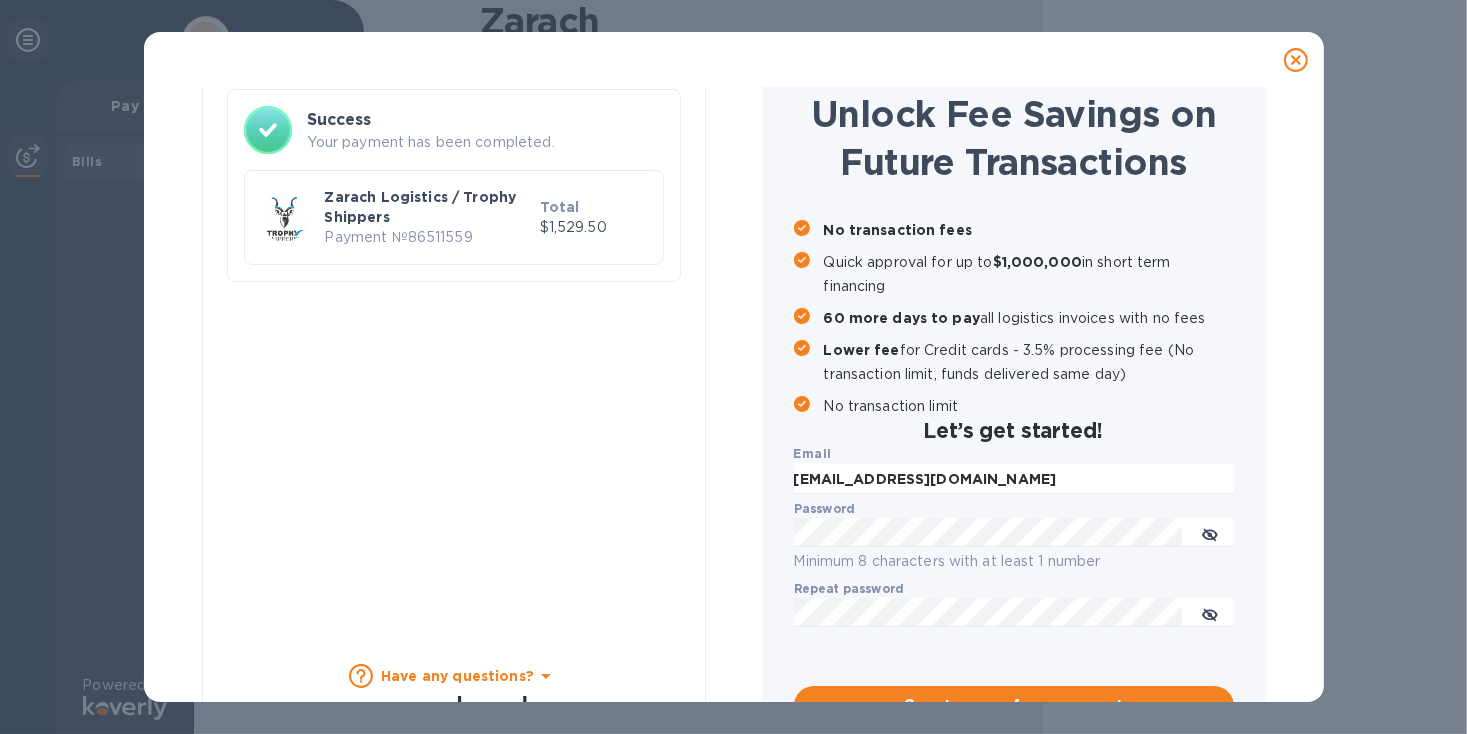 scroll, scrollTop: 185, scrollLeft: 0, axis: vertical 